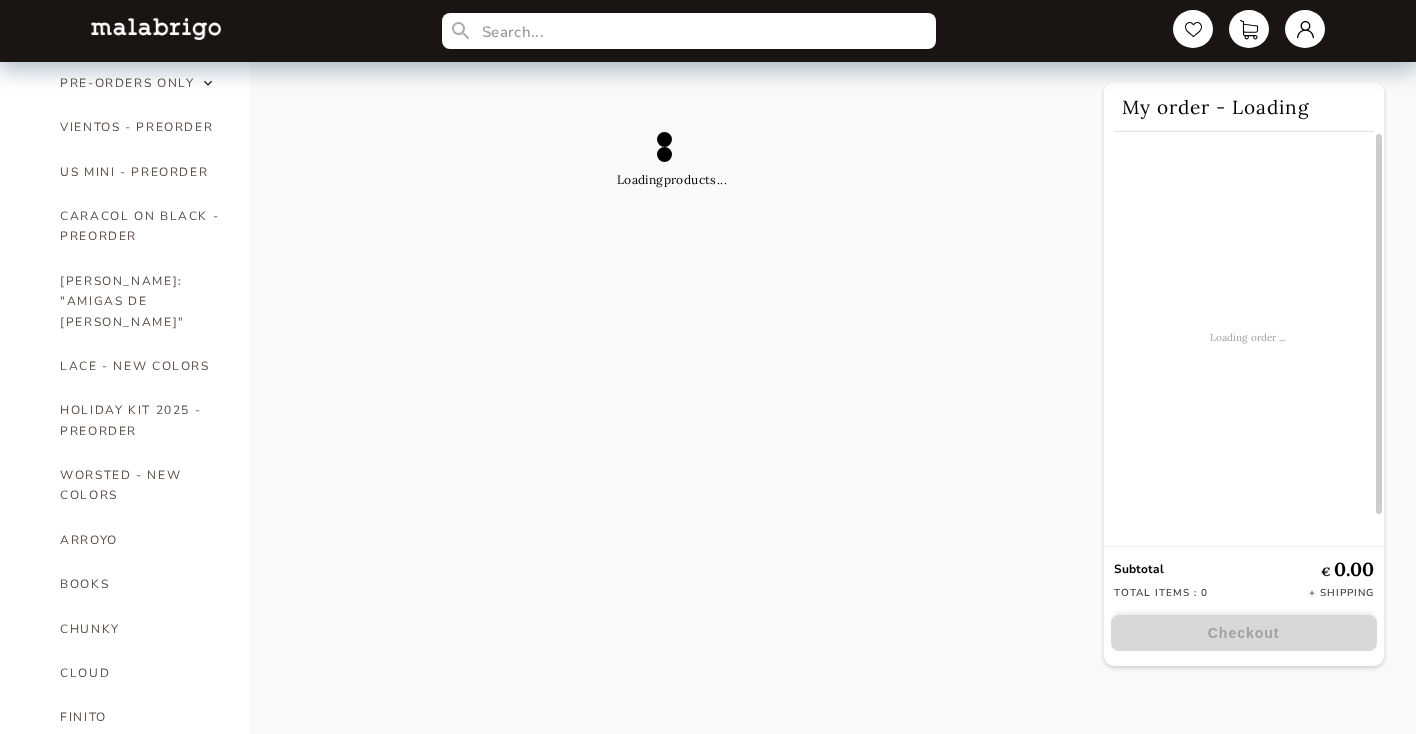 scroll, scrollTop: 0, scrollLeft: 0, axis: both 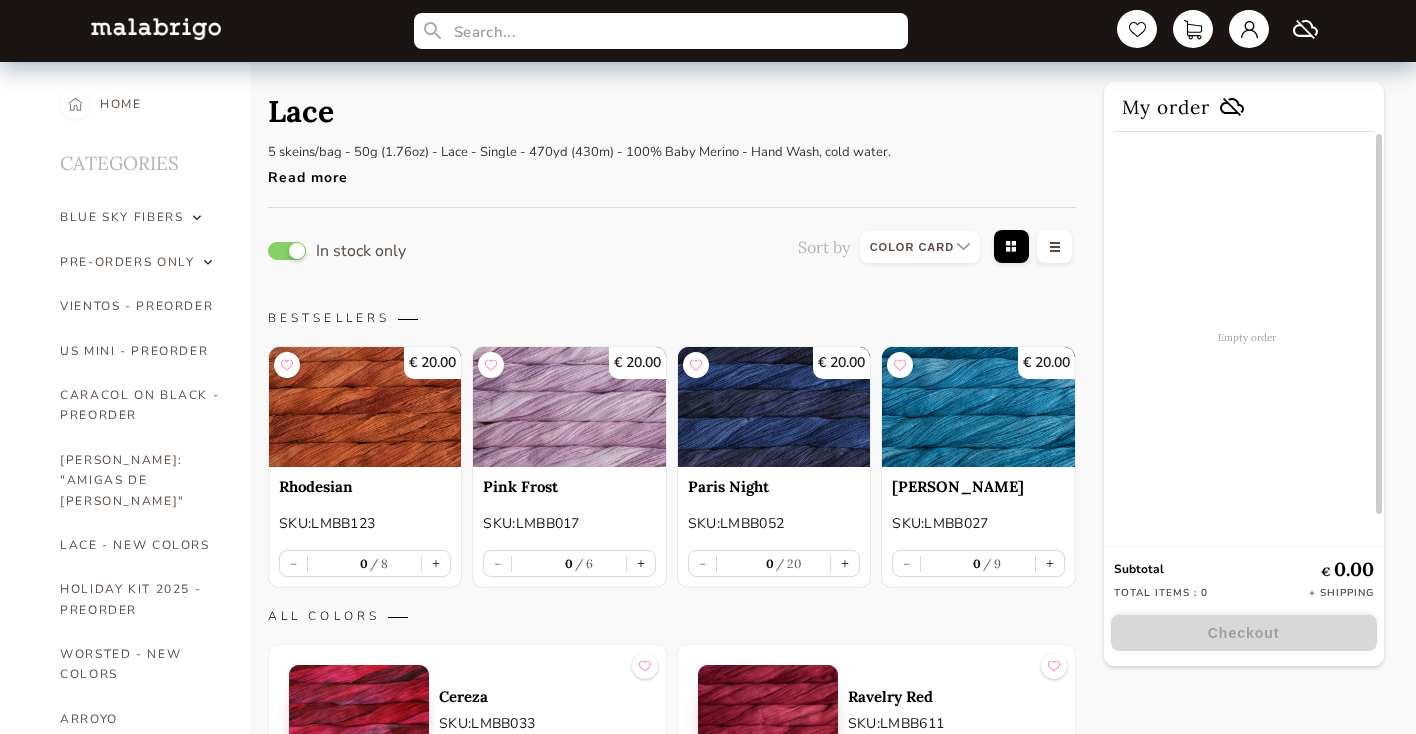 select on "INDEX" 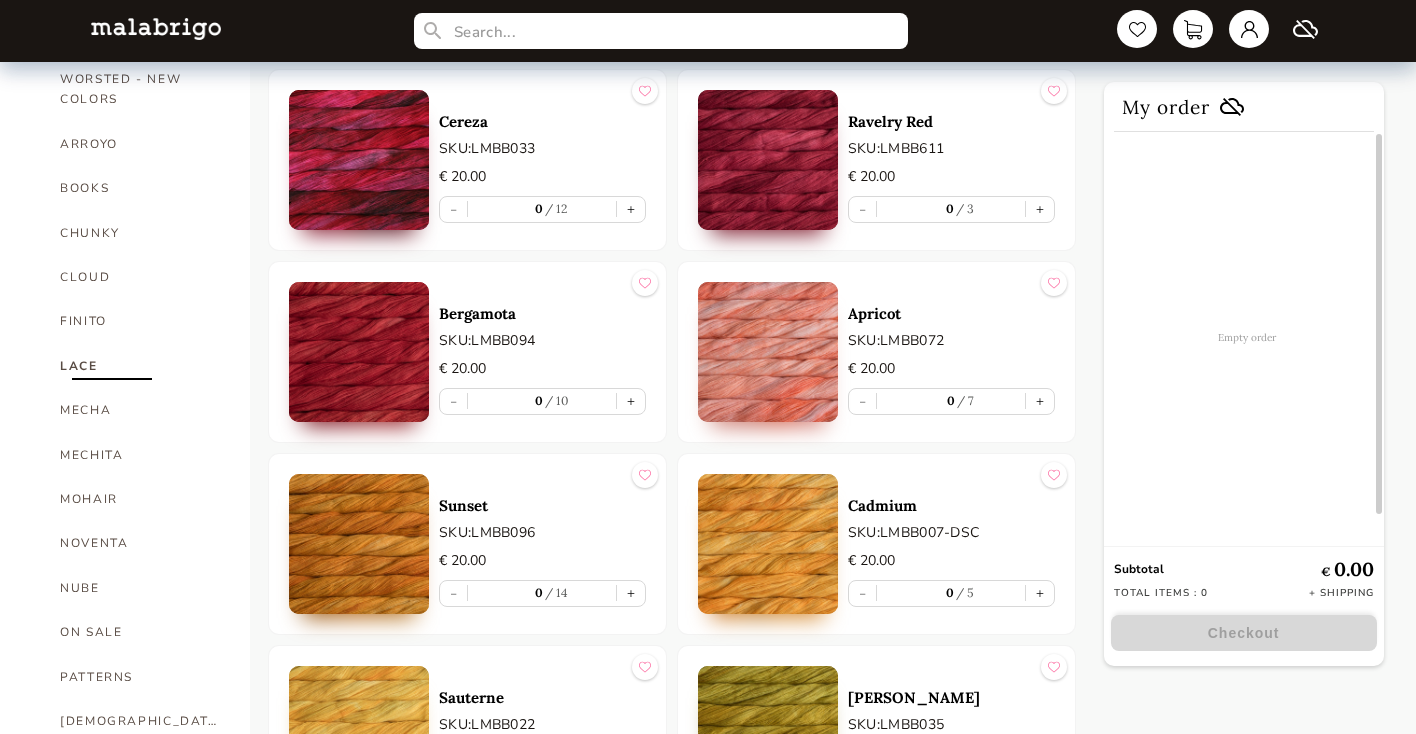 scroll, scrollTop: 577, scrollLeft: 0, axis: vertical 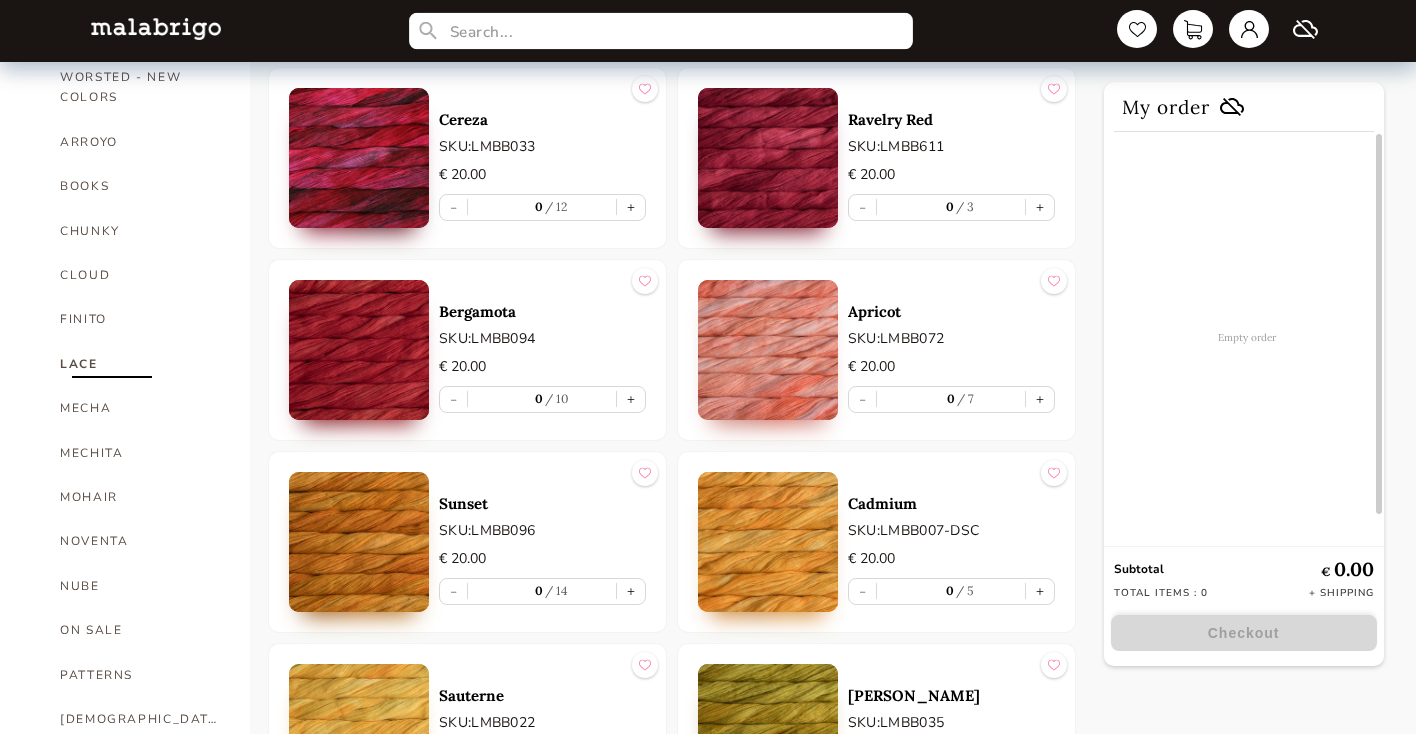 click at bounding box center [661, 31] 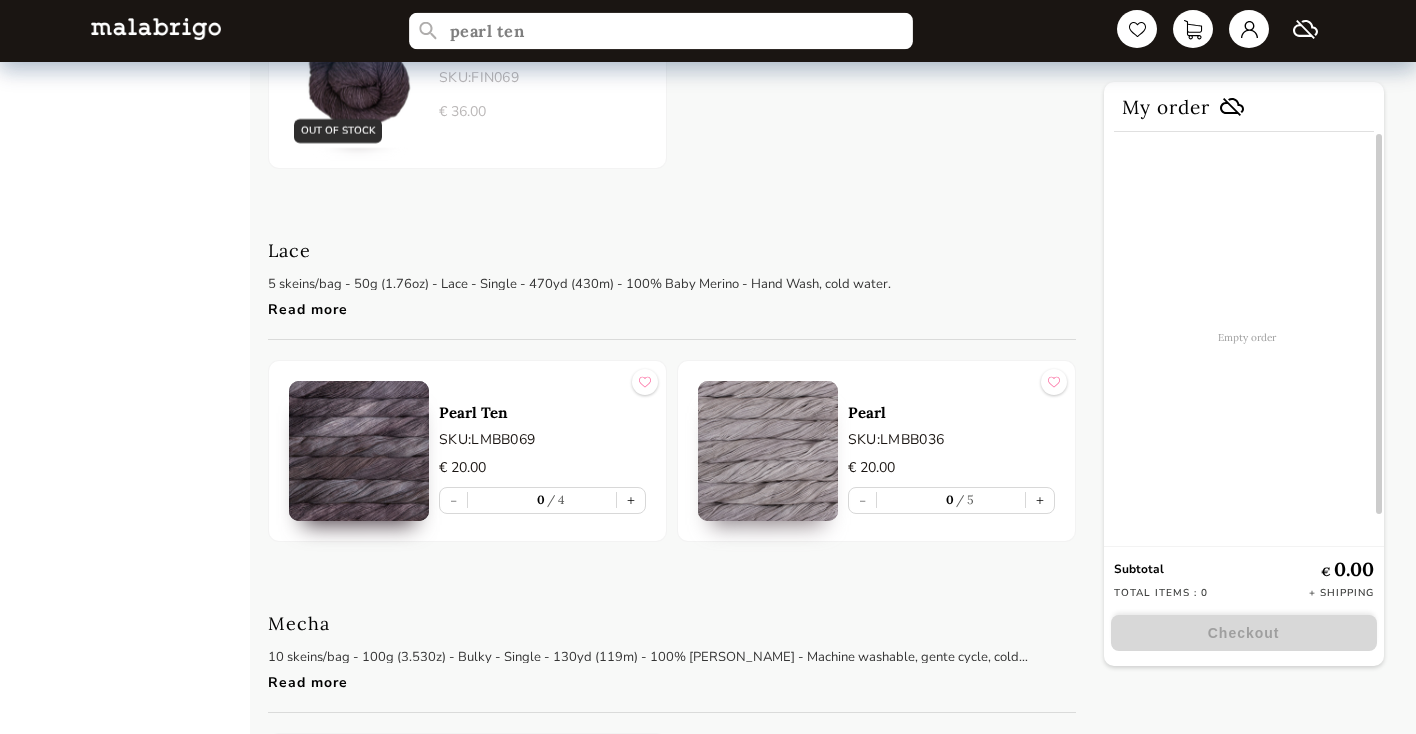 scroll, scrollTop: 3909, scrollLeft: 0, axis: vertical 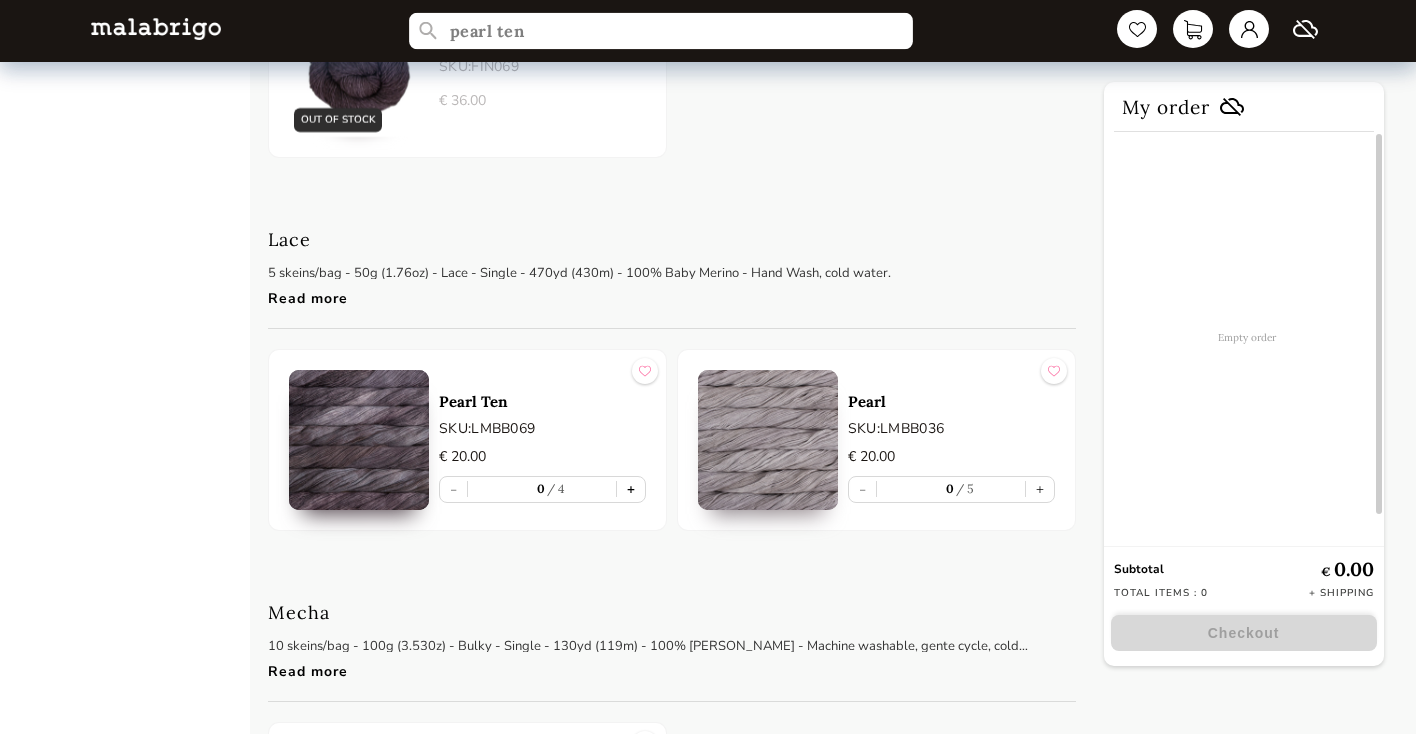type on "pearl ten" 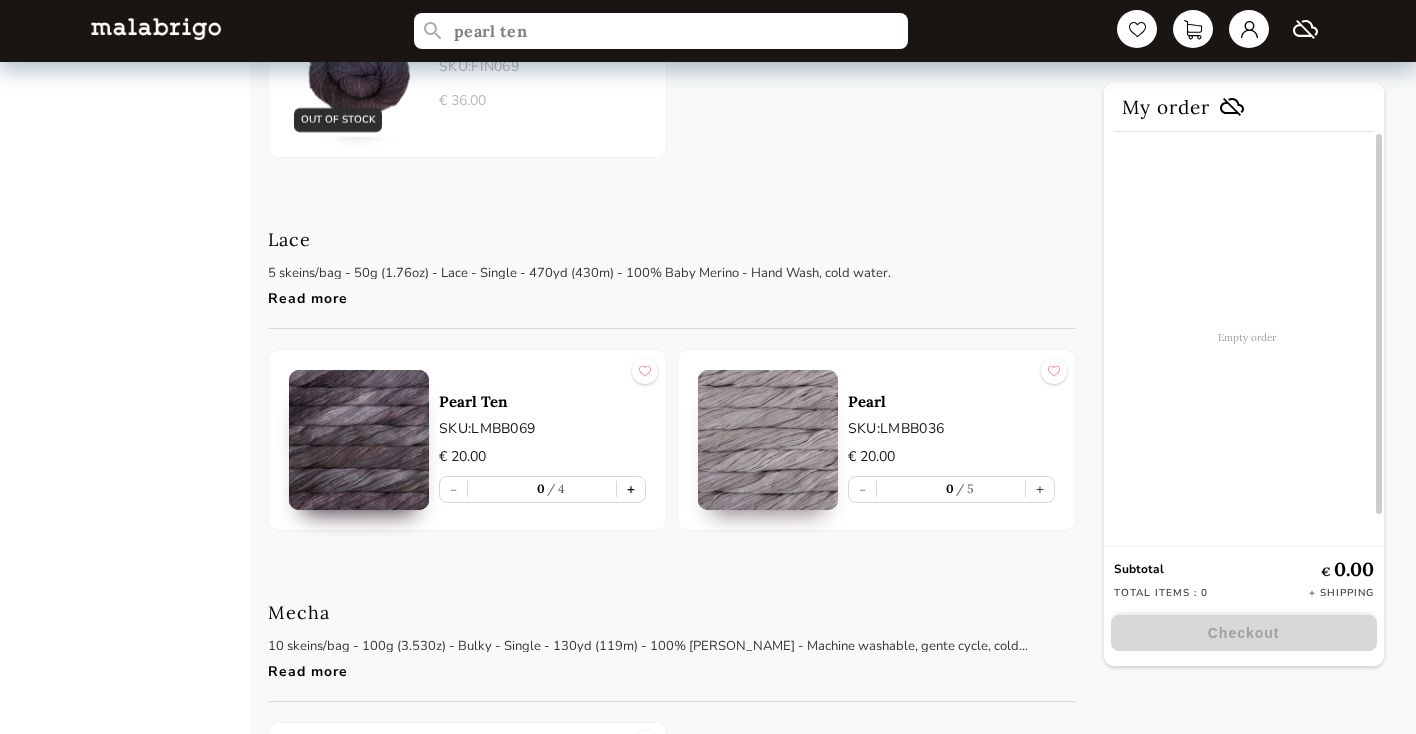 click on "+" at bounding box center (631, 489) 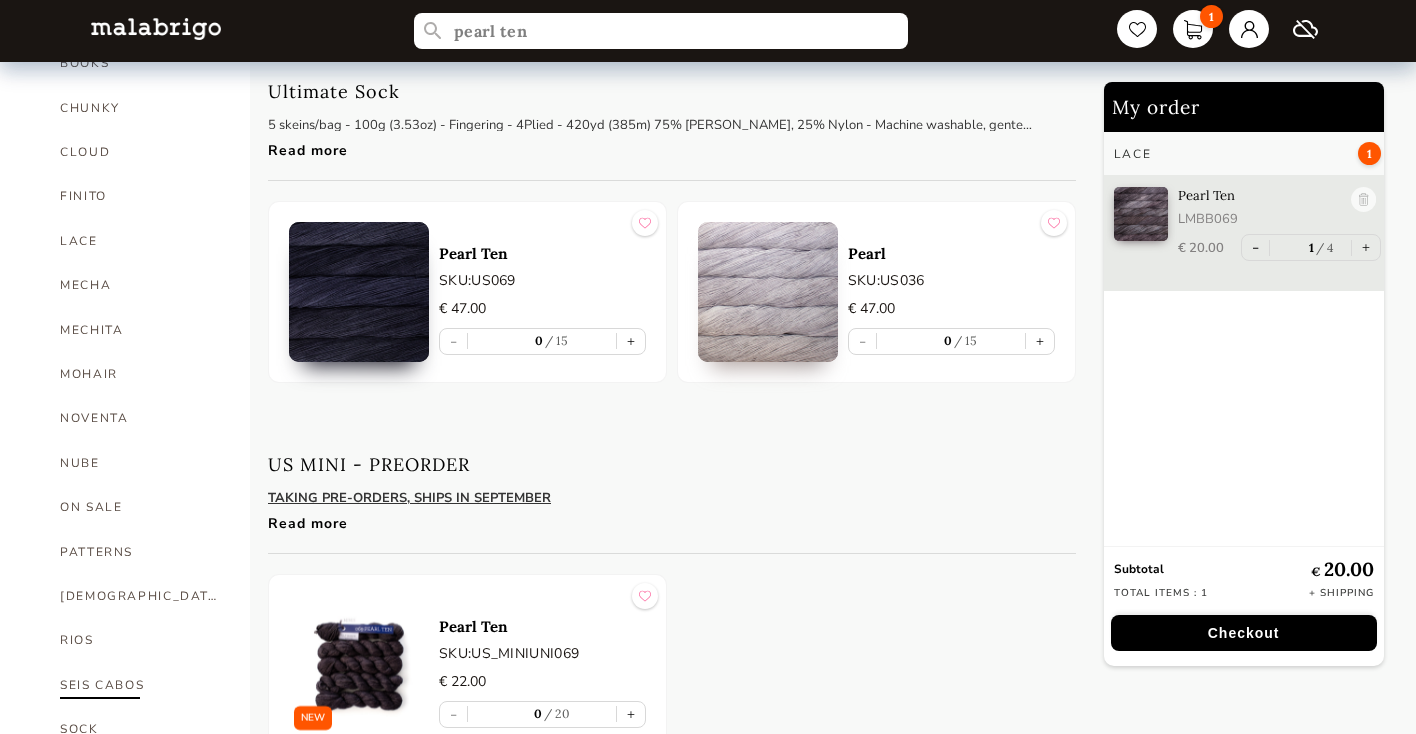 scroll, scrollTop: 694, scrollLeft: 0, axis: vertical 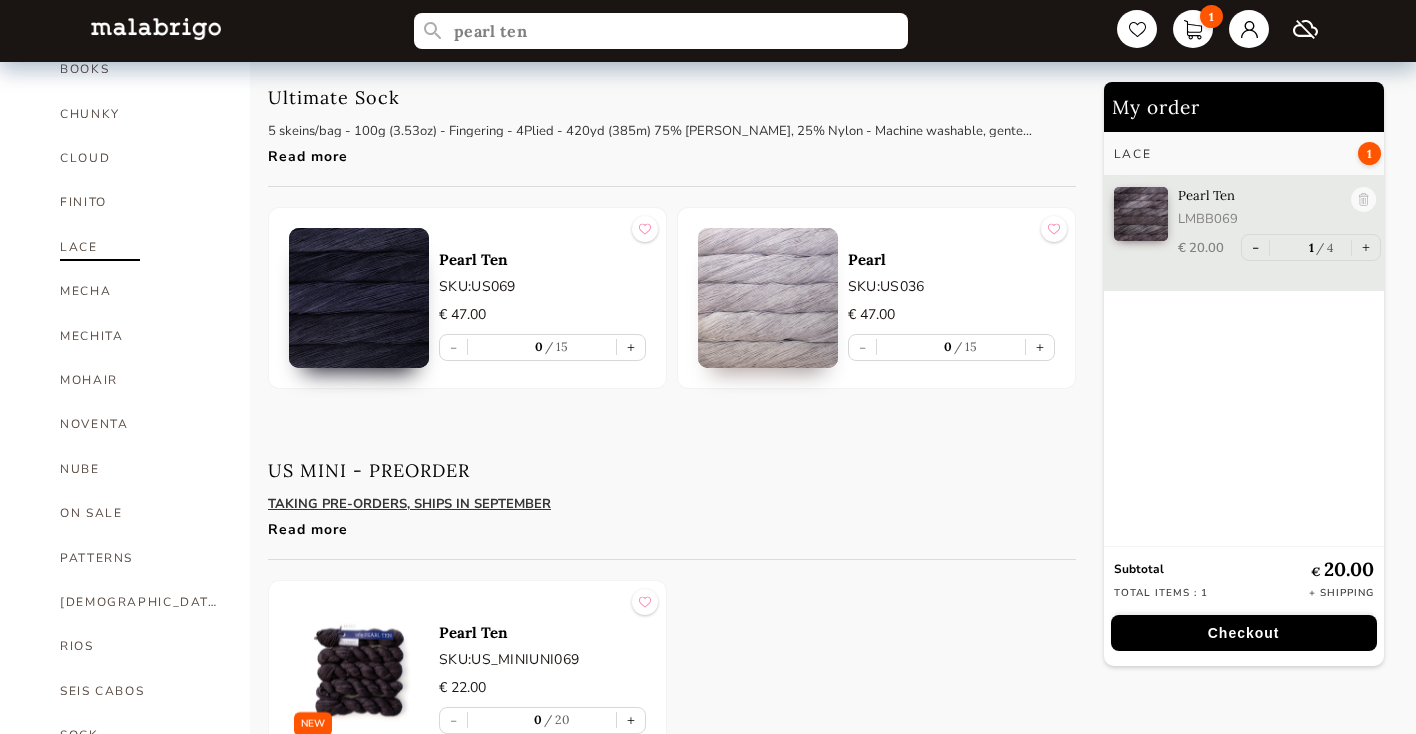 click on "LACE" at bounding box center [140, 247] 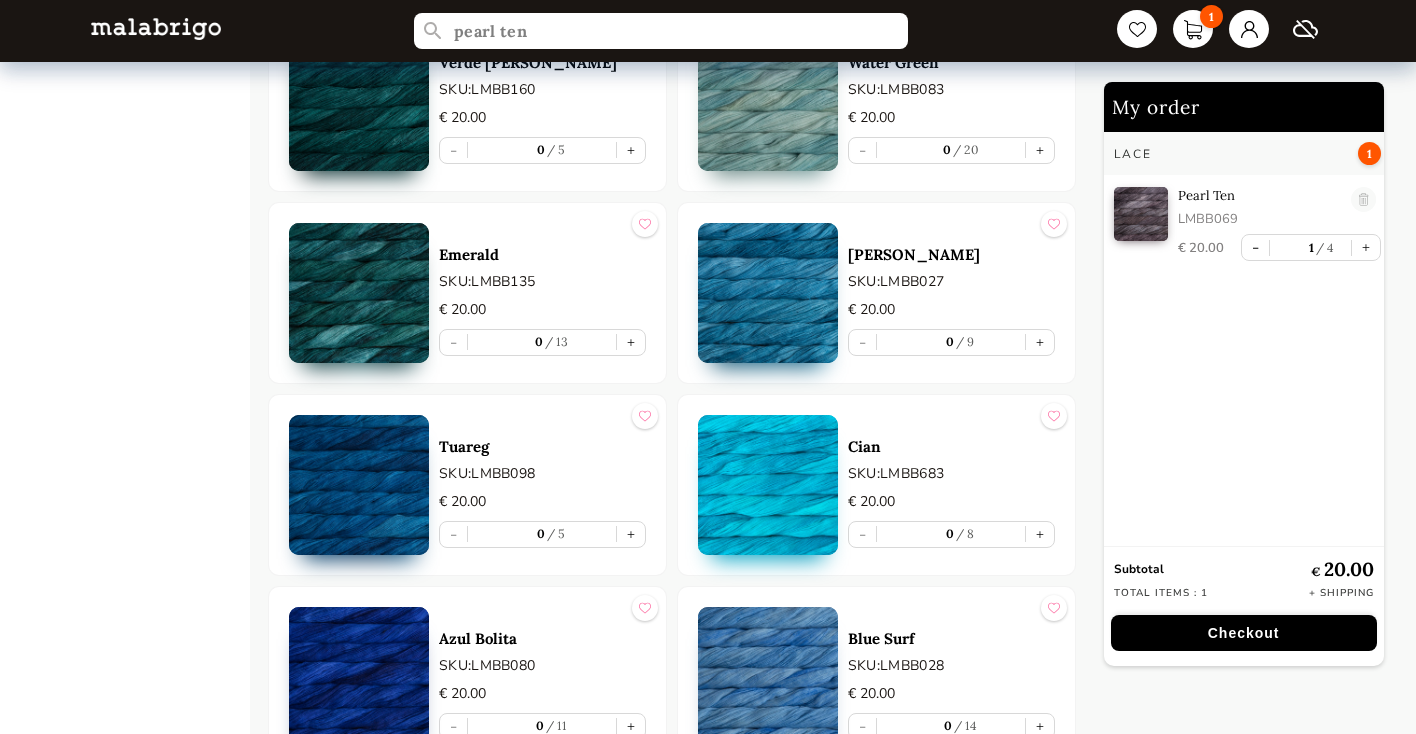 scroll, scrollTop: 1809, scrollLeft: 0, axis: vertical 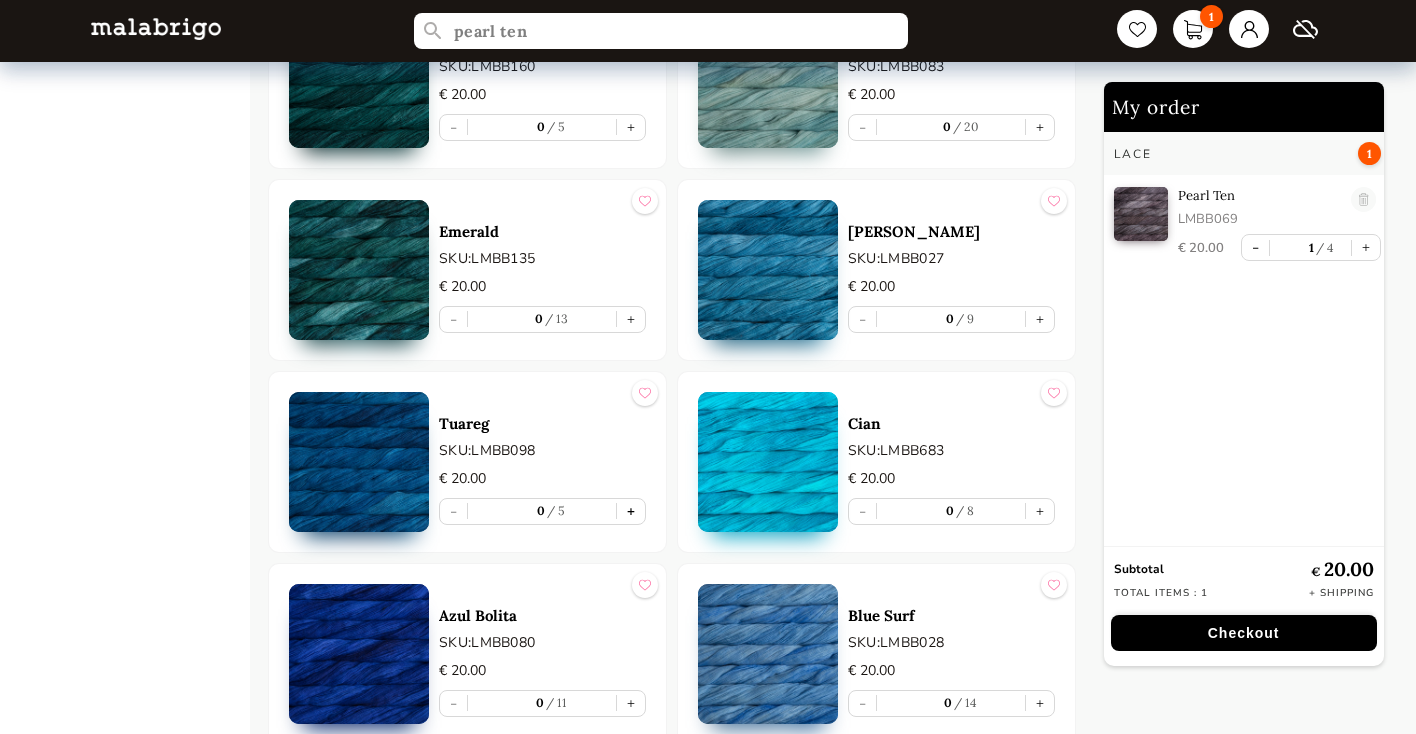 click on "+" at bounding box center (631, 511) 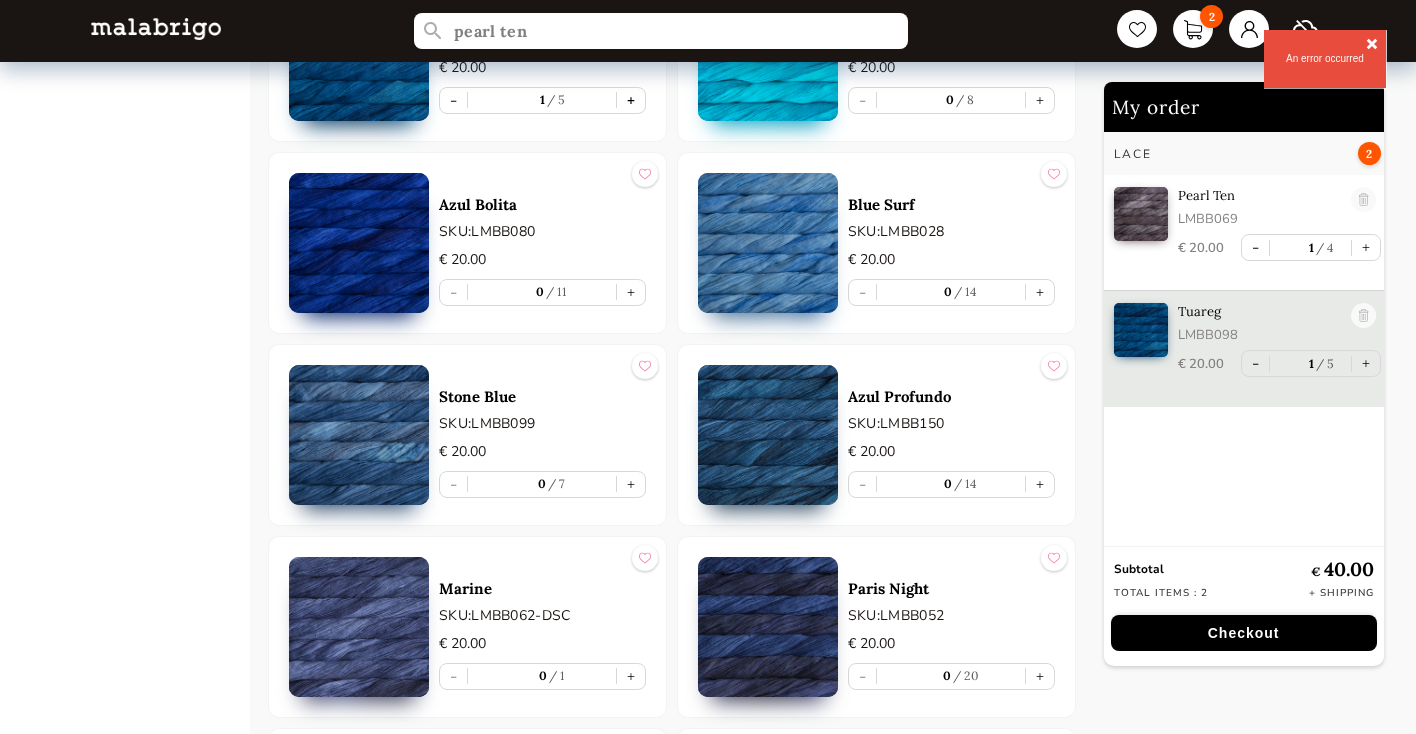 scroll, scrollTop: 2247, scrollLeft: 0, axis: vertical 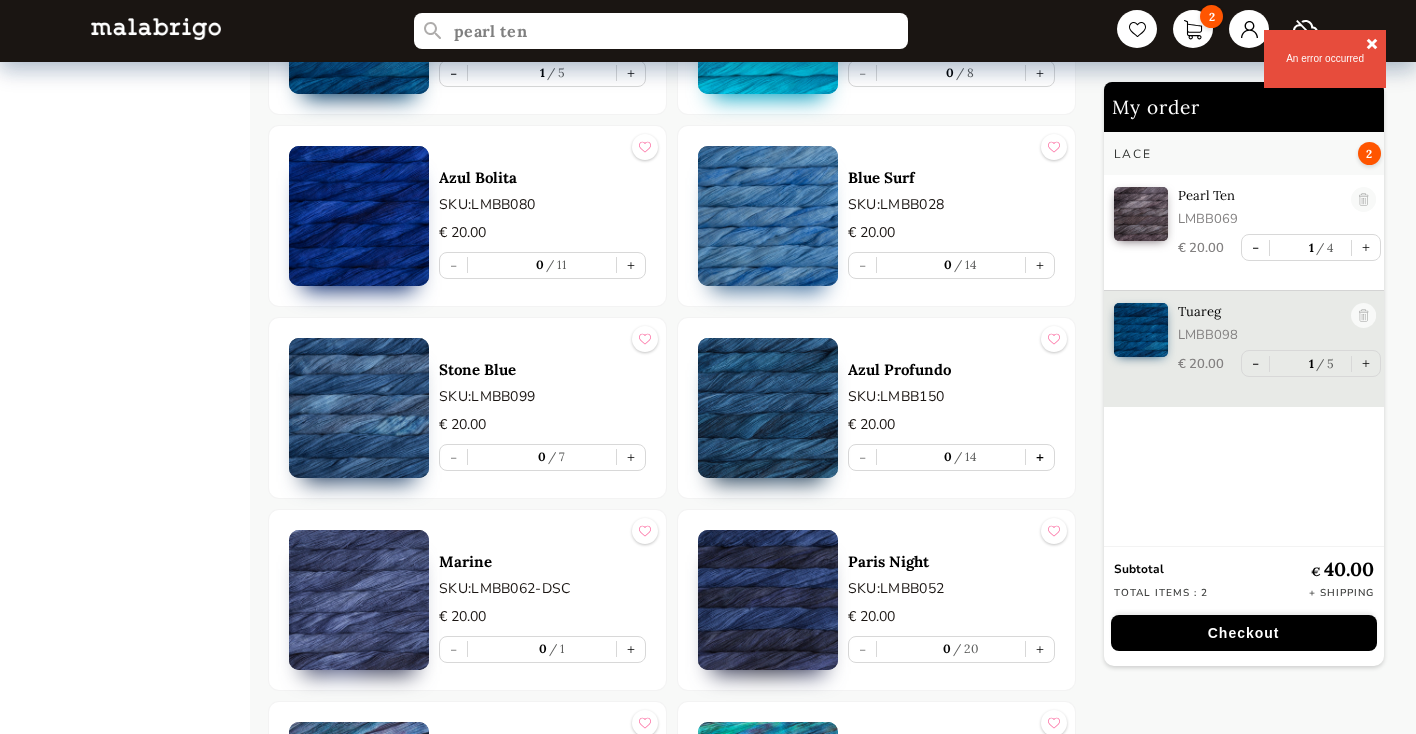 click on "+" at bounding box center (1040, 457) 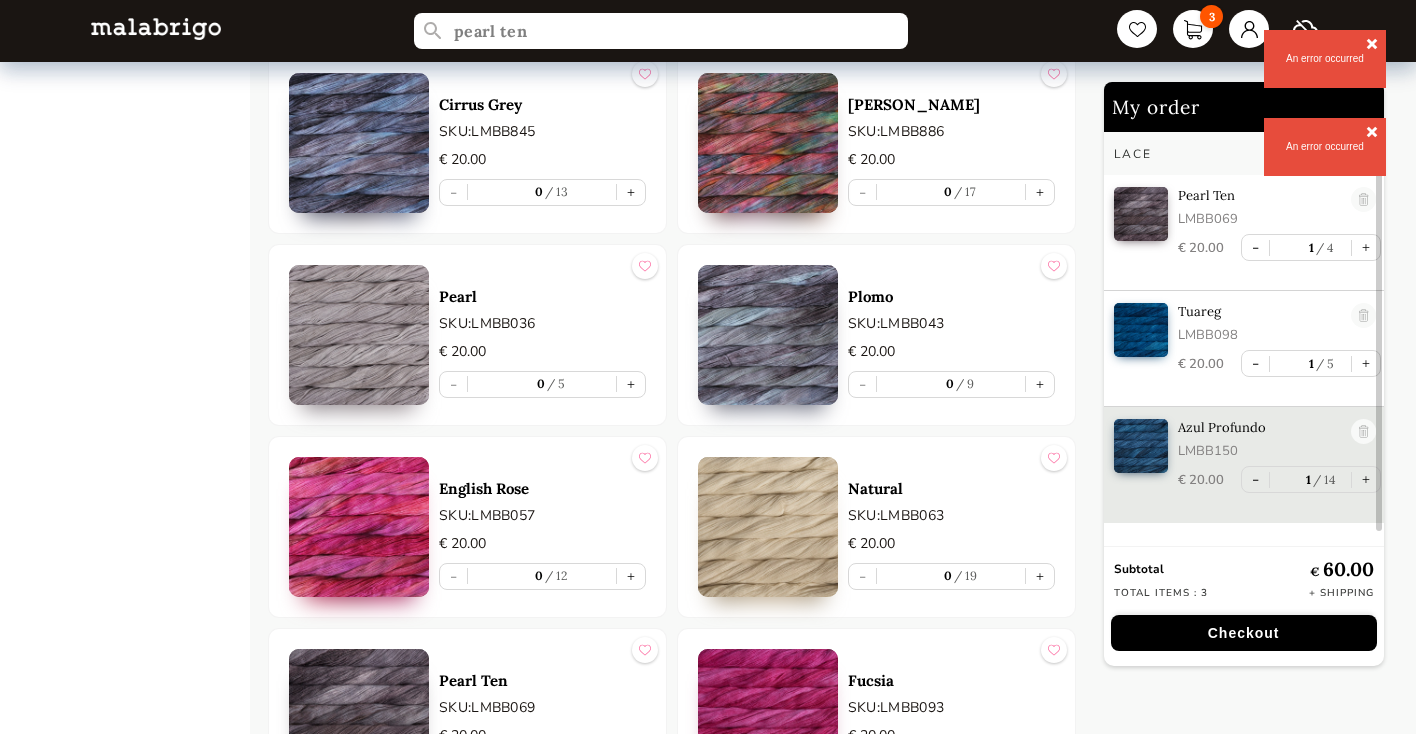 scroll, scrollTop: 4634, scrollLeft: 0, axis: vertical 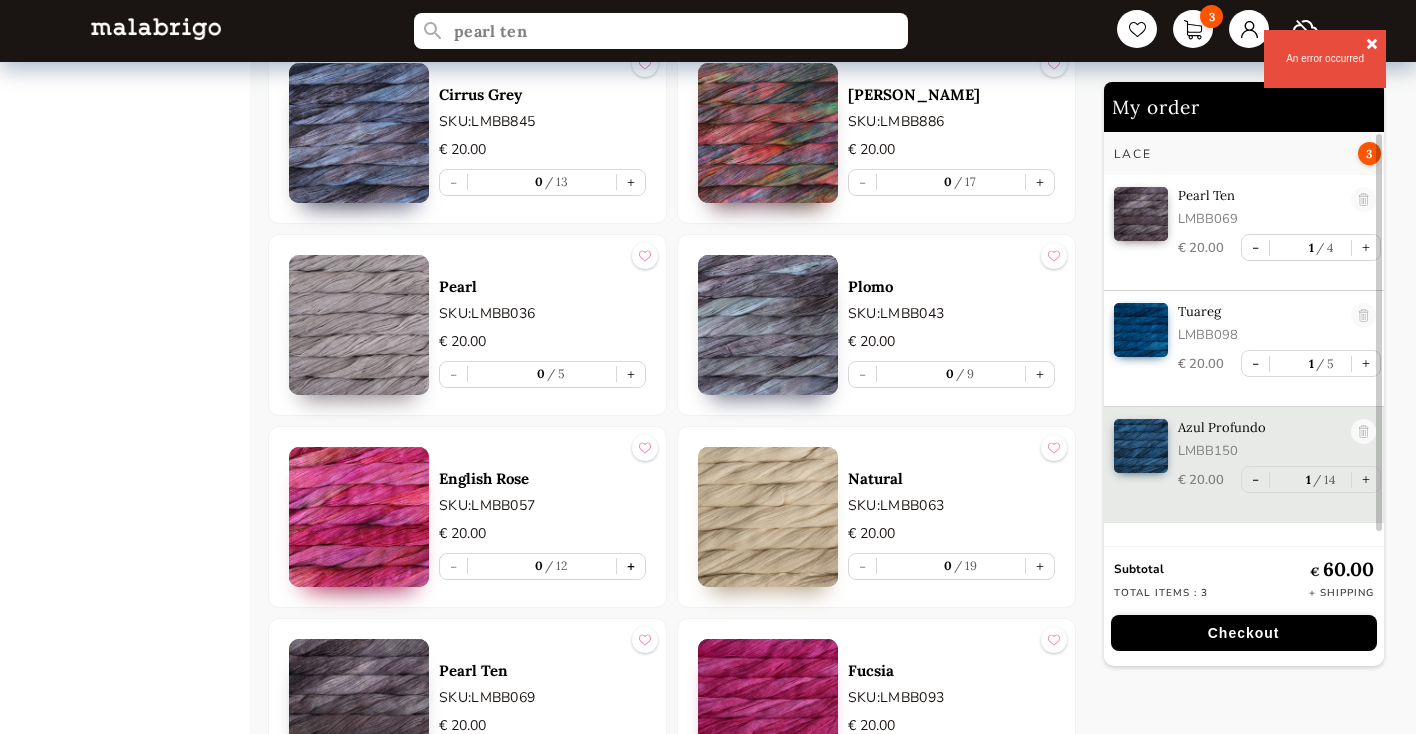 click on "+" at bounding box center (631, 566) 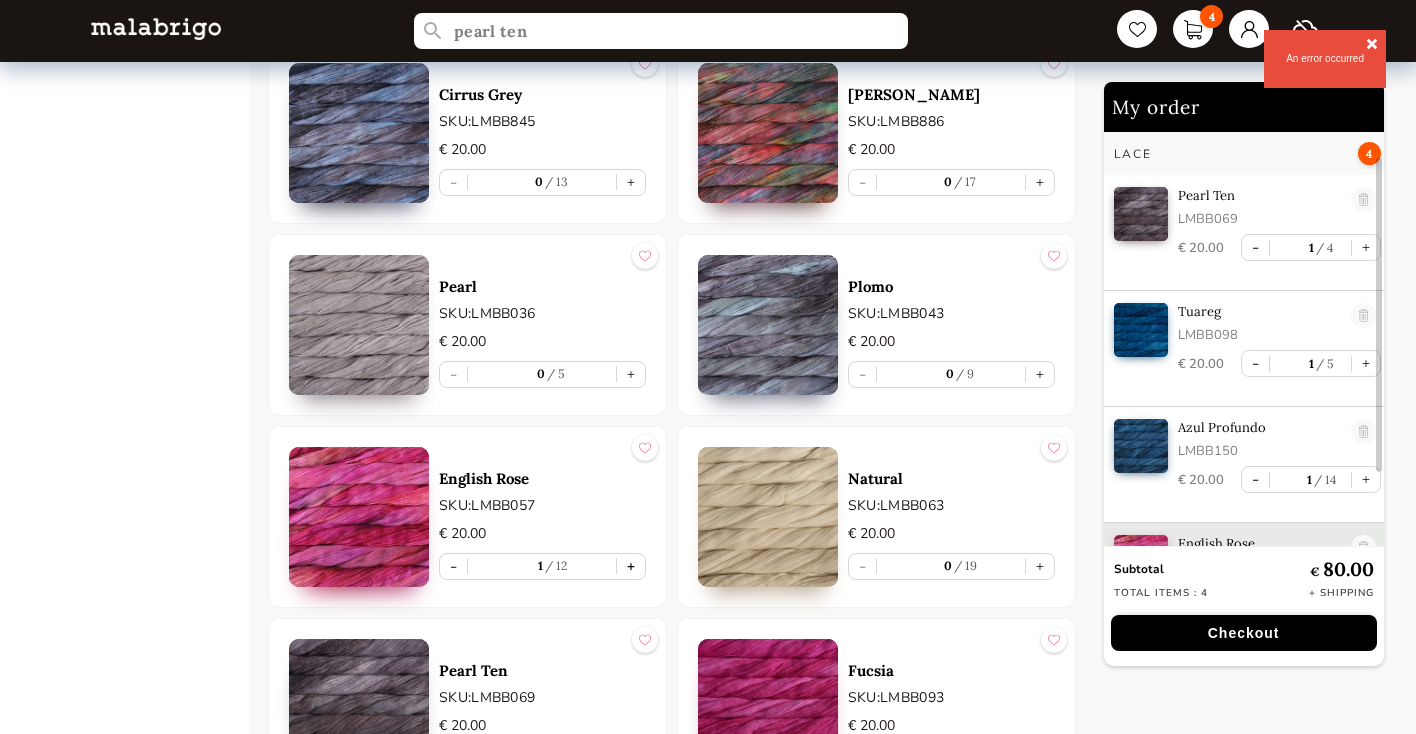 scroll, scrollTop: 69, scrollLeft: 0, axis: vertical 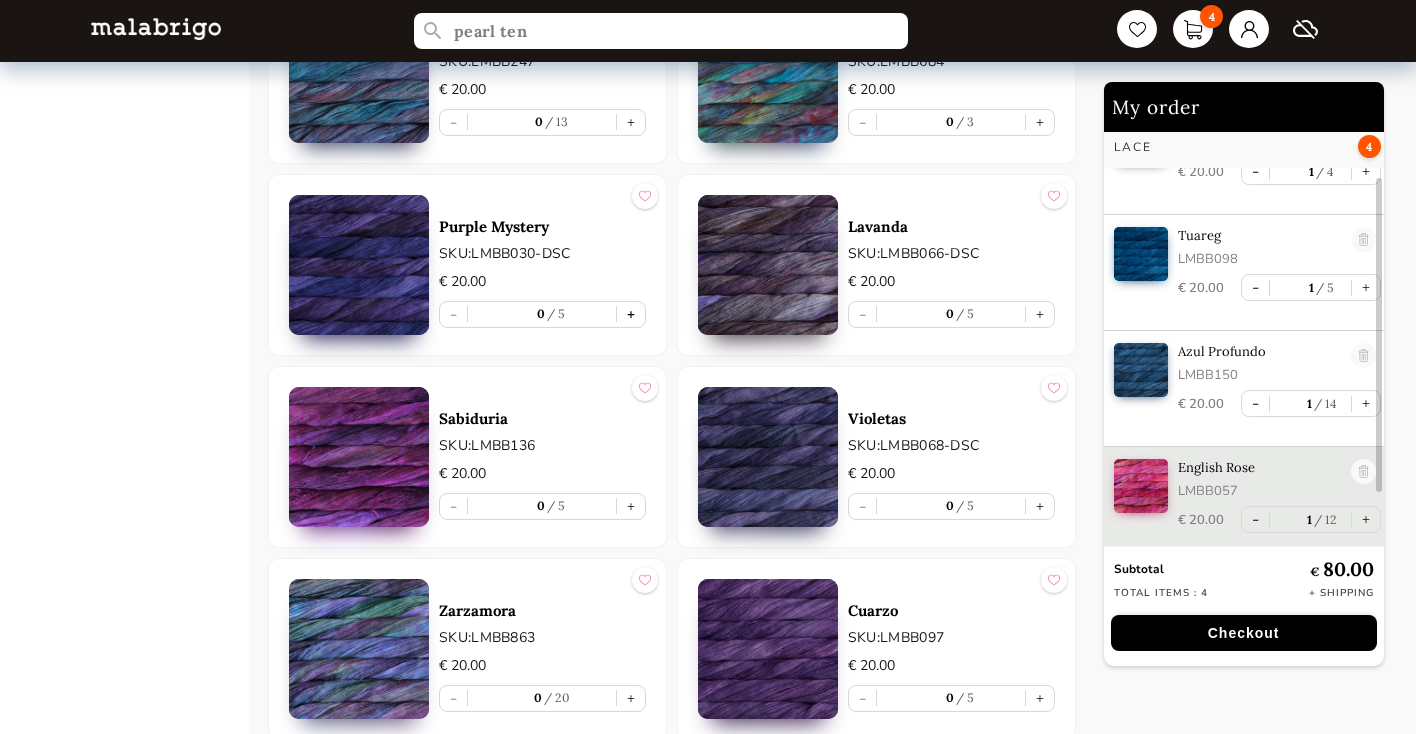 click on "+" at bounding box center (631, 314) 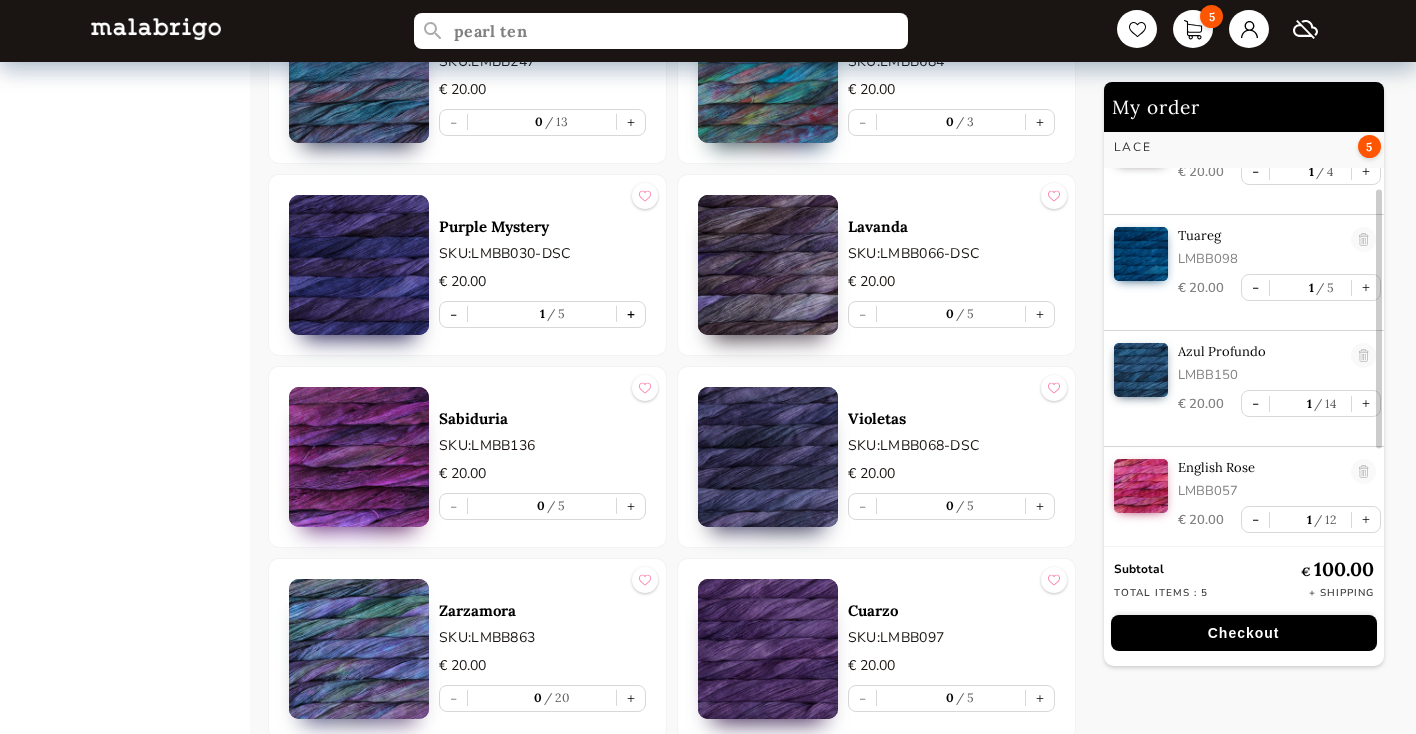 scroll, scrollTop: 185, scrollLeft: 0, axis: vertical 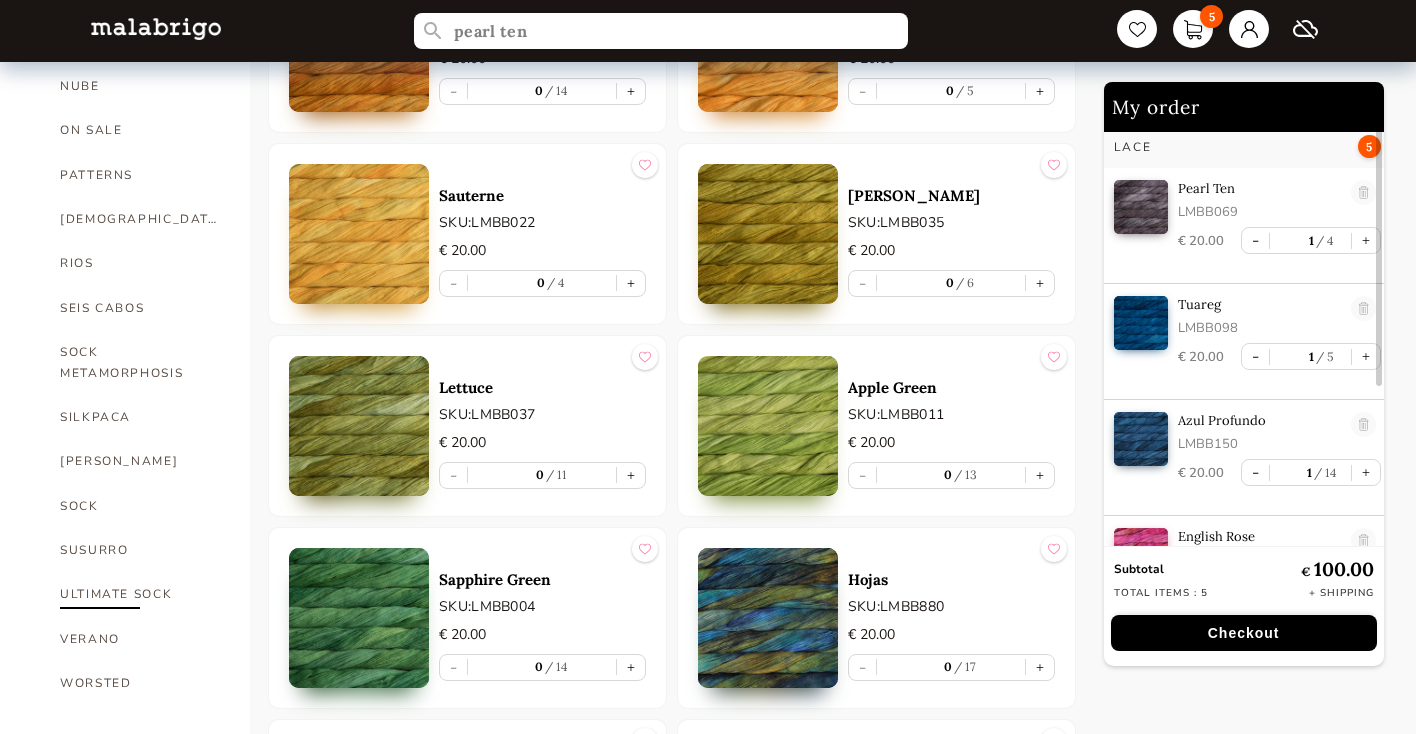 click on "ULTIMATE SOCK" at bounding box center (140, 594) 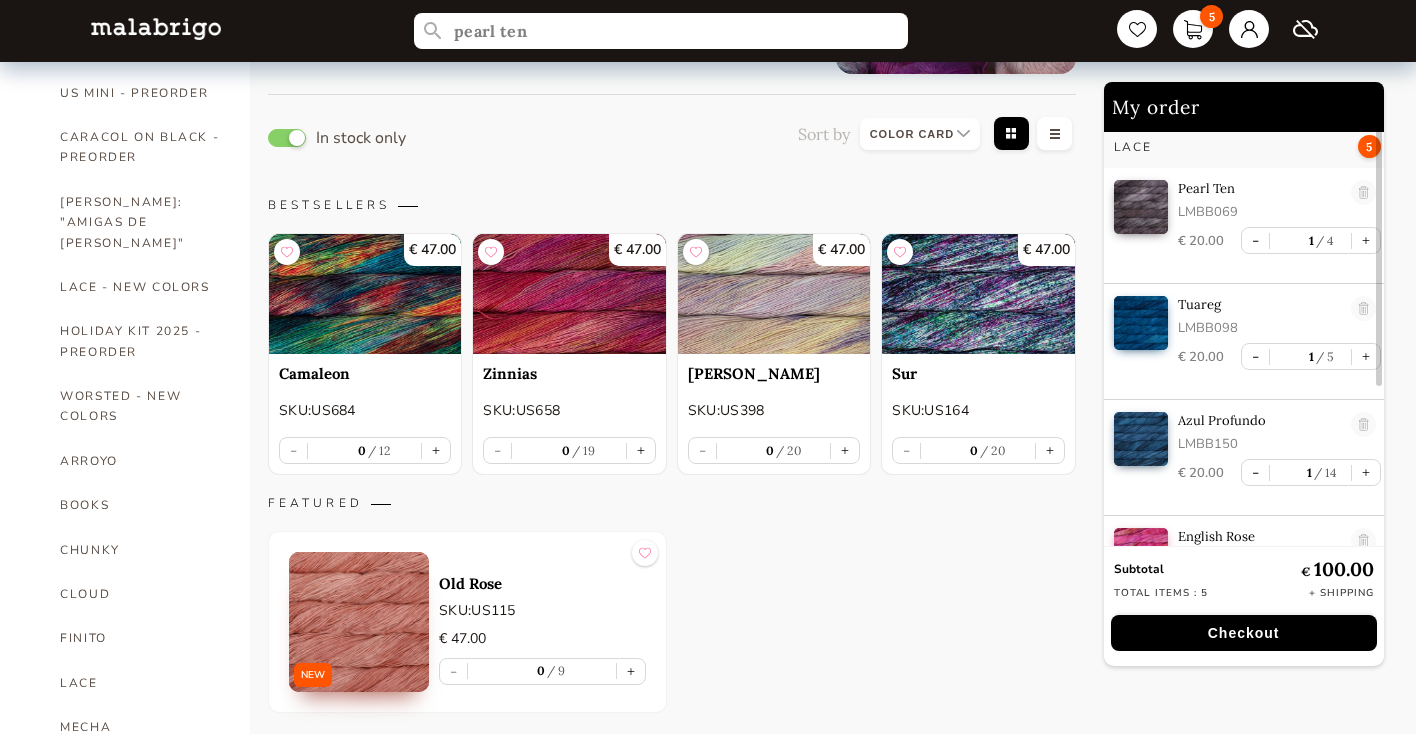scroll, scrollTop: 269, scrollLeft: 0, axis: vertical 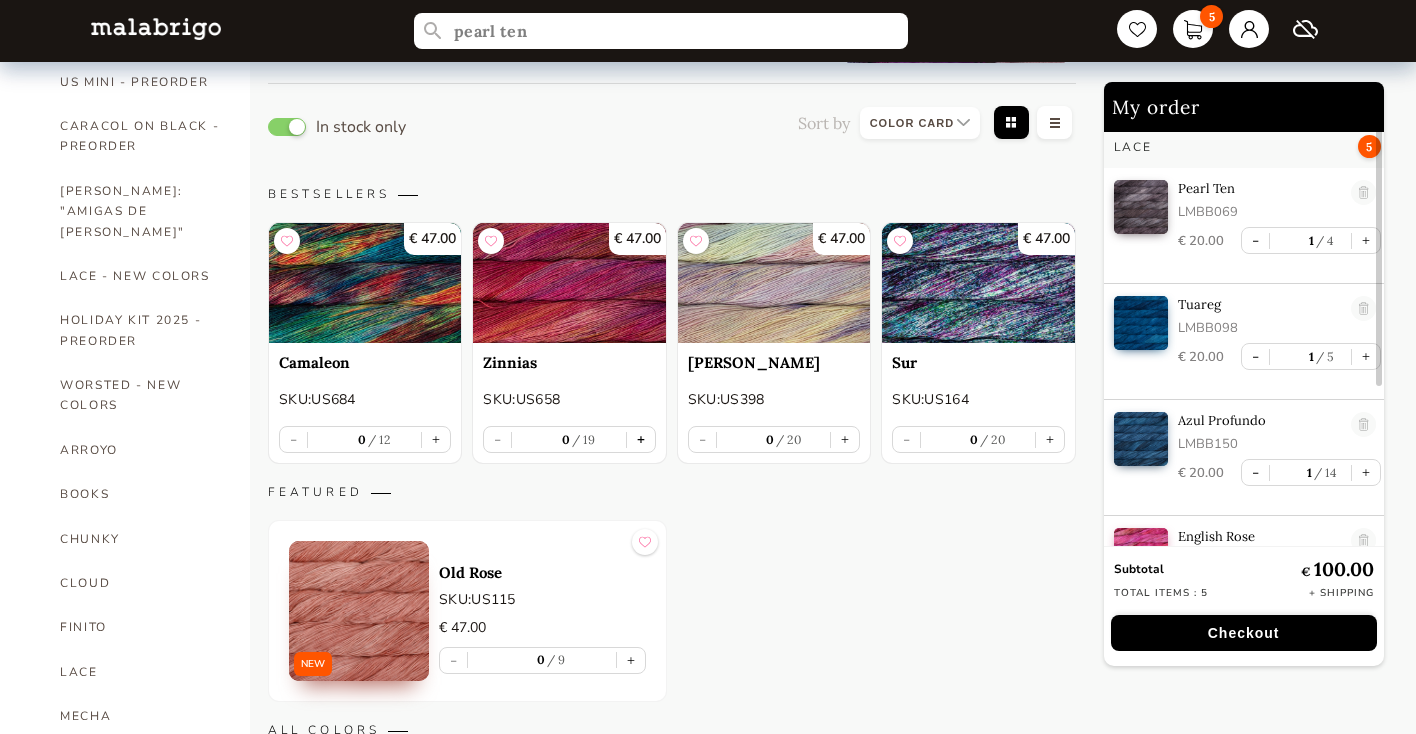 click on "+" at bounding box center (641, 439) 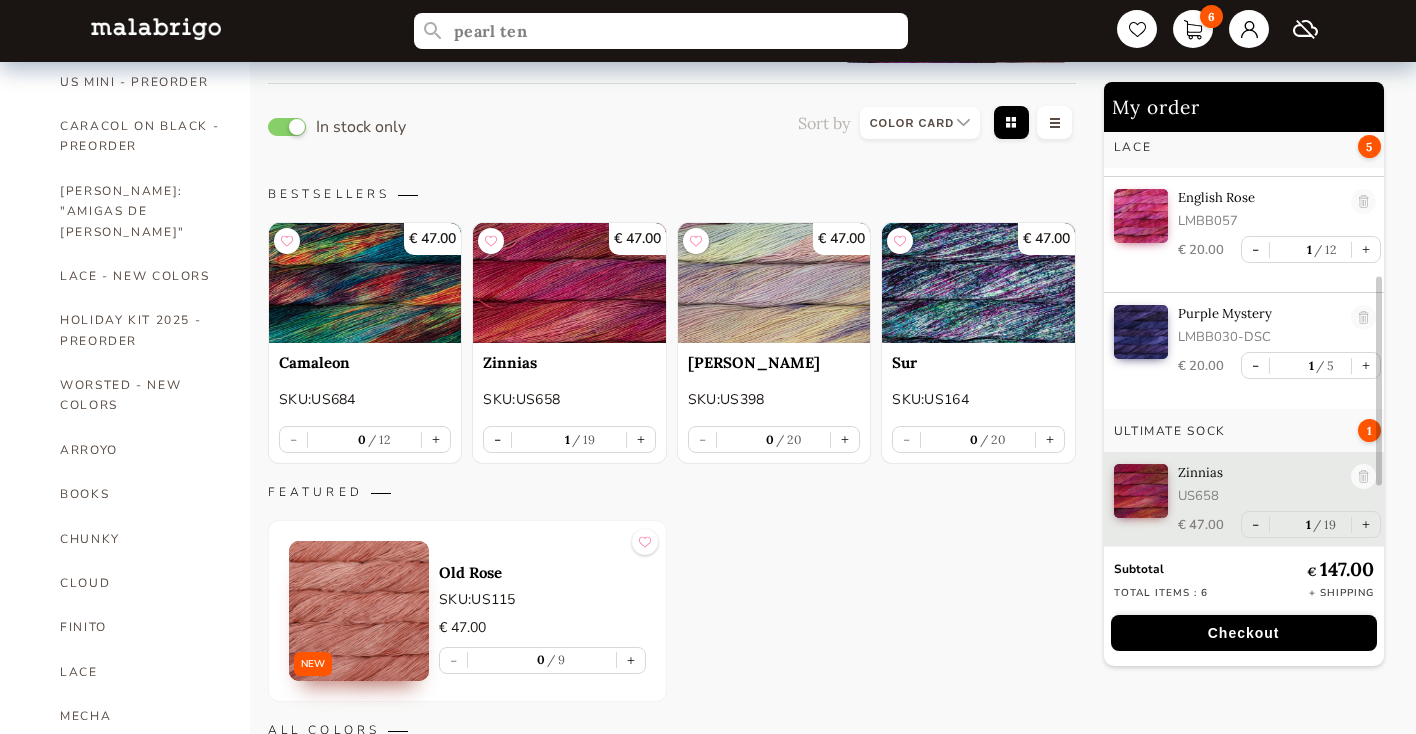 scroll, scrollTop: 344, scrollLeft: 0, axis: vertical 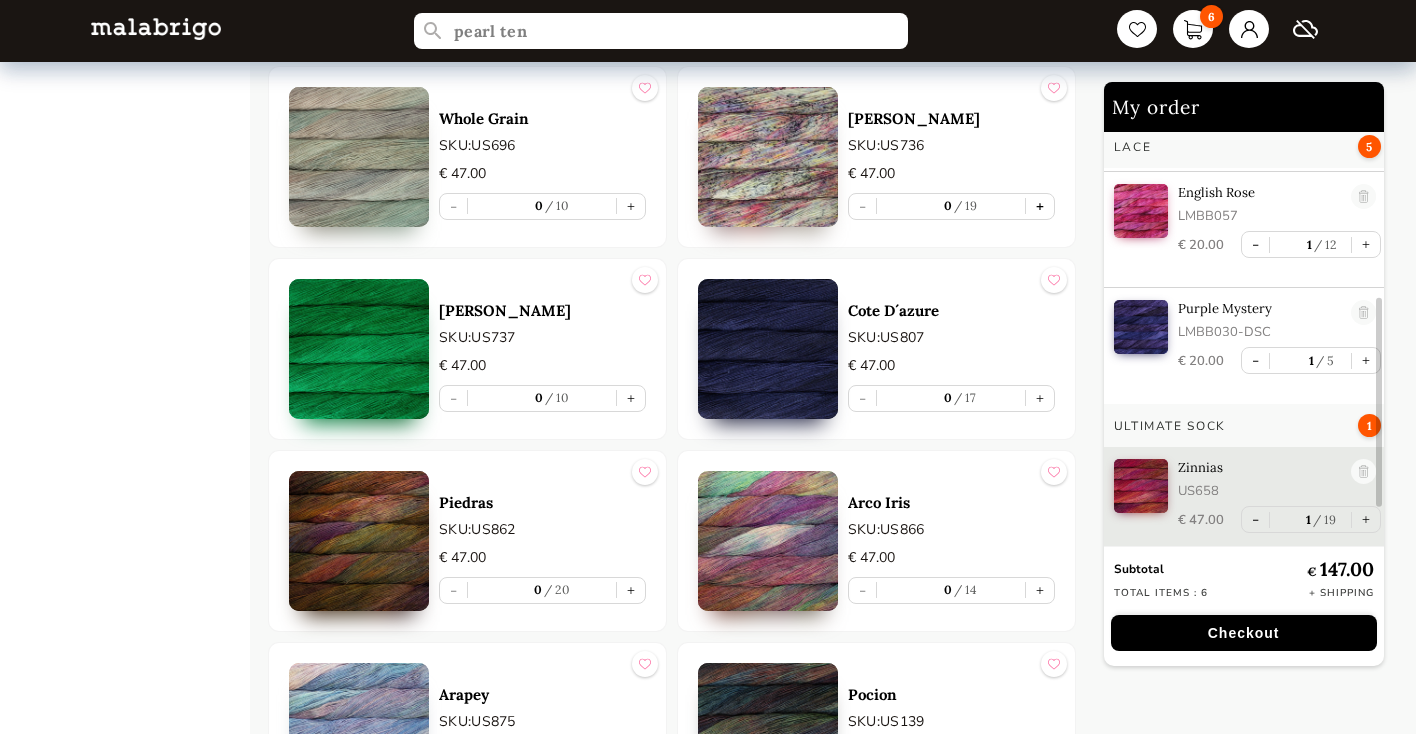 click on "+" at bounding box center (1040, 206) 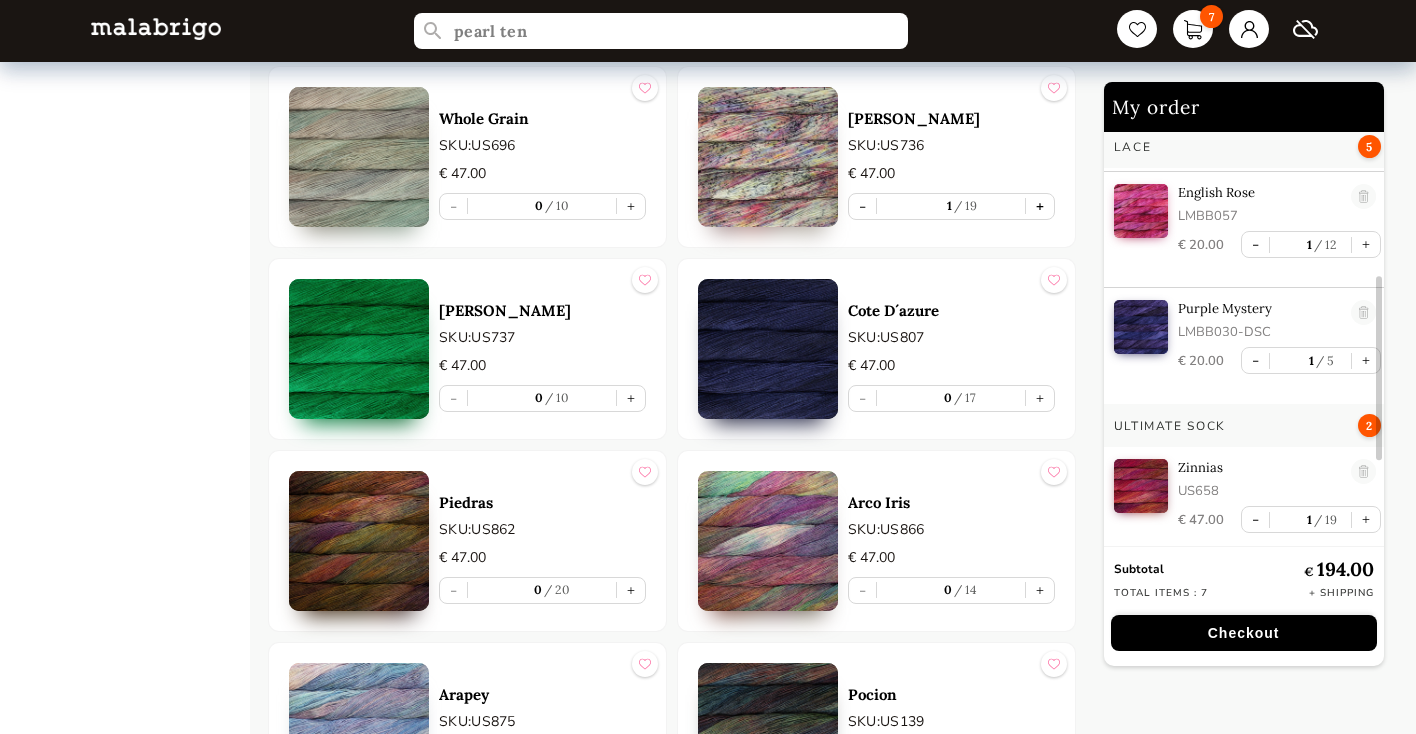 scroll, scrollTop: 460, scrollLeft: 0, axis: vertical 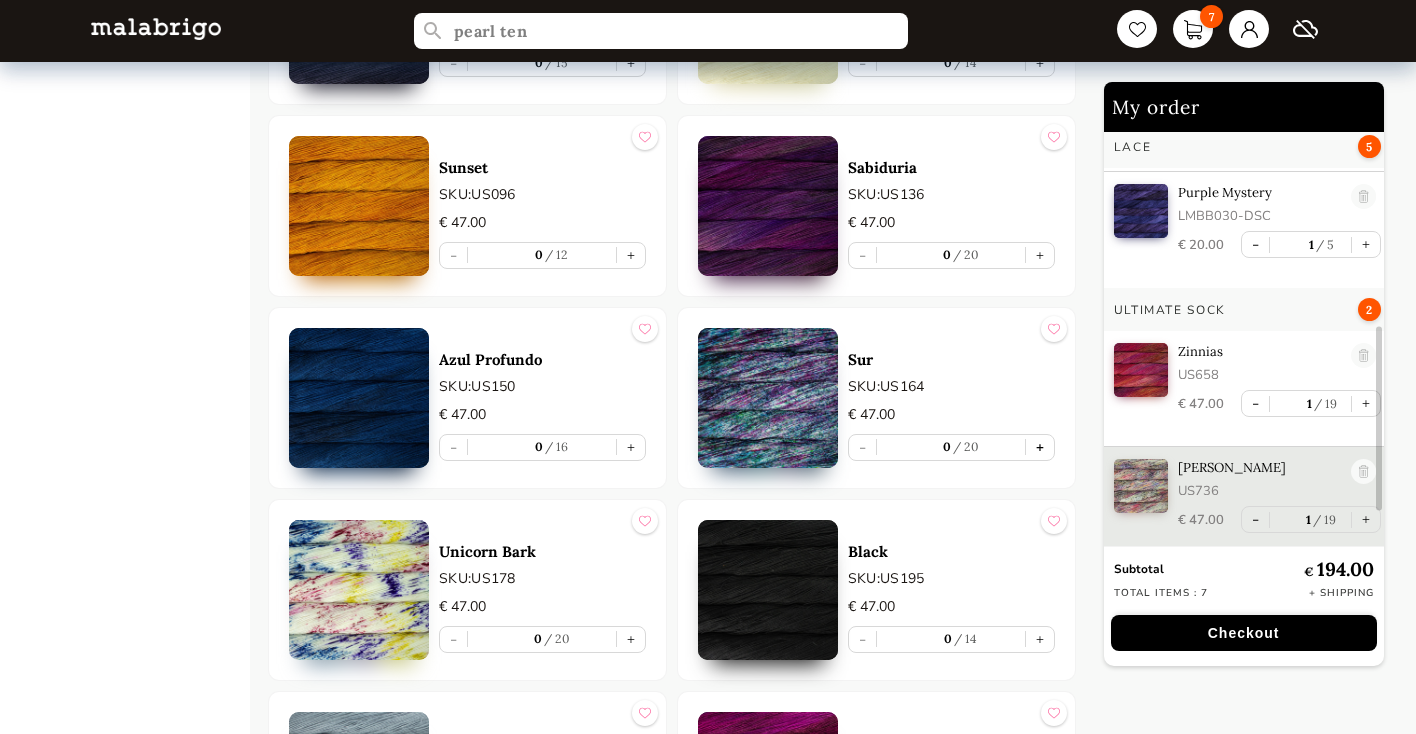 click on "+" at bounding box center (1040, 447) 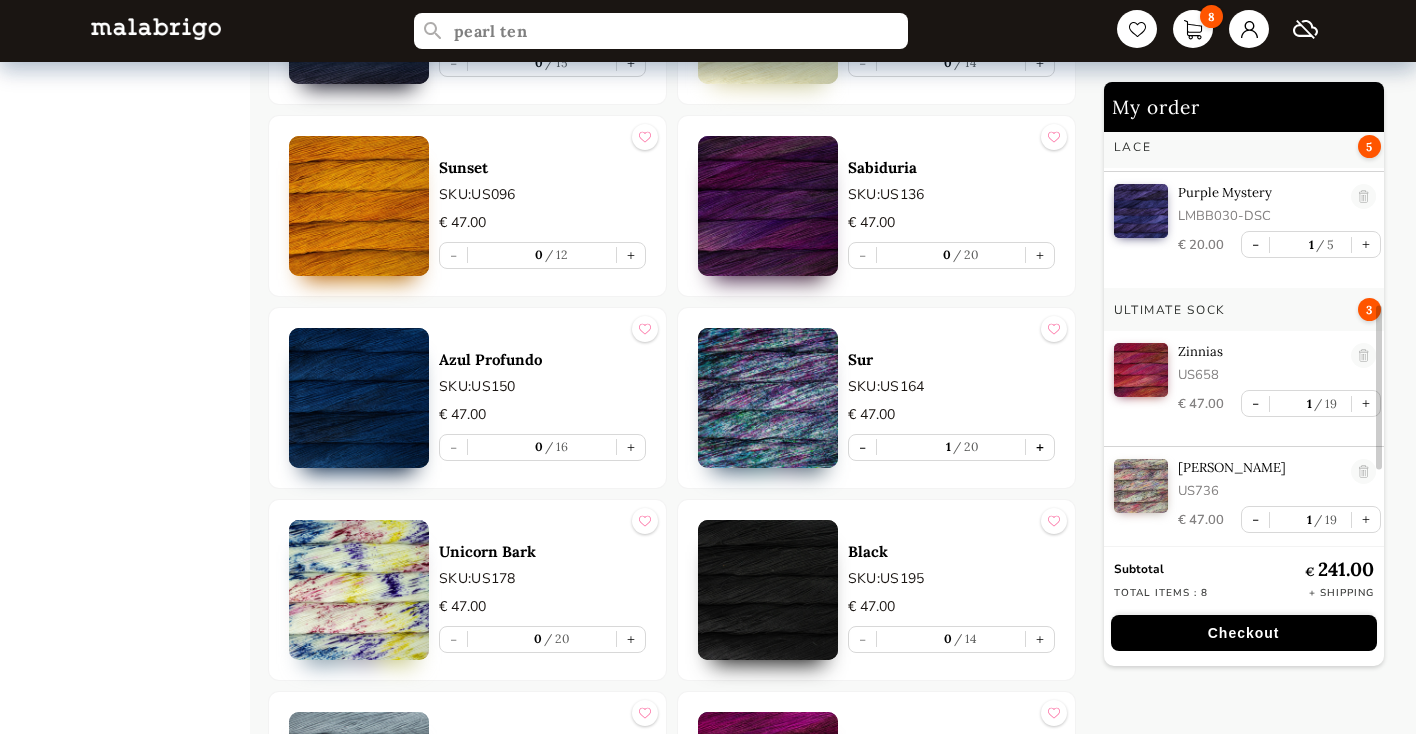 scroll, scrollTop: 576, scrollLeft: 0, axis: vertical 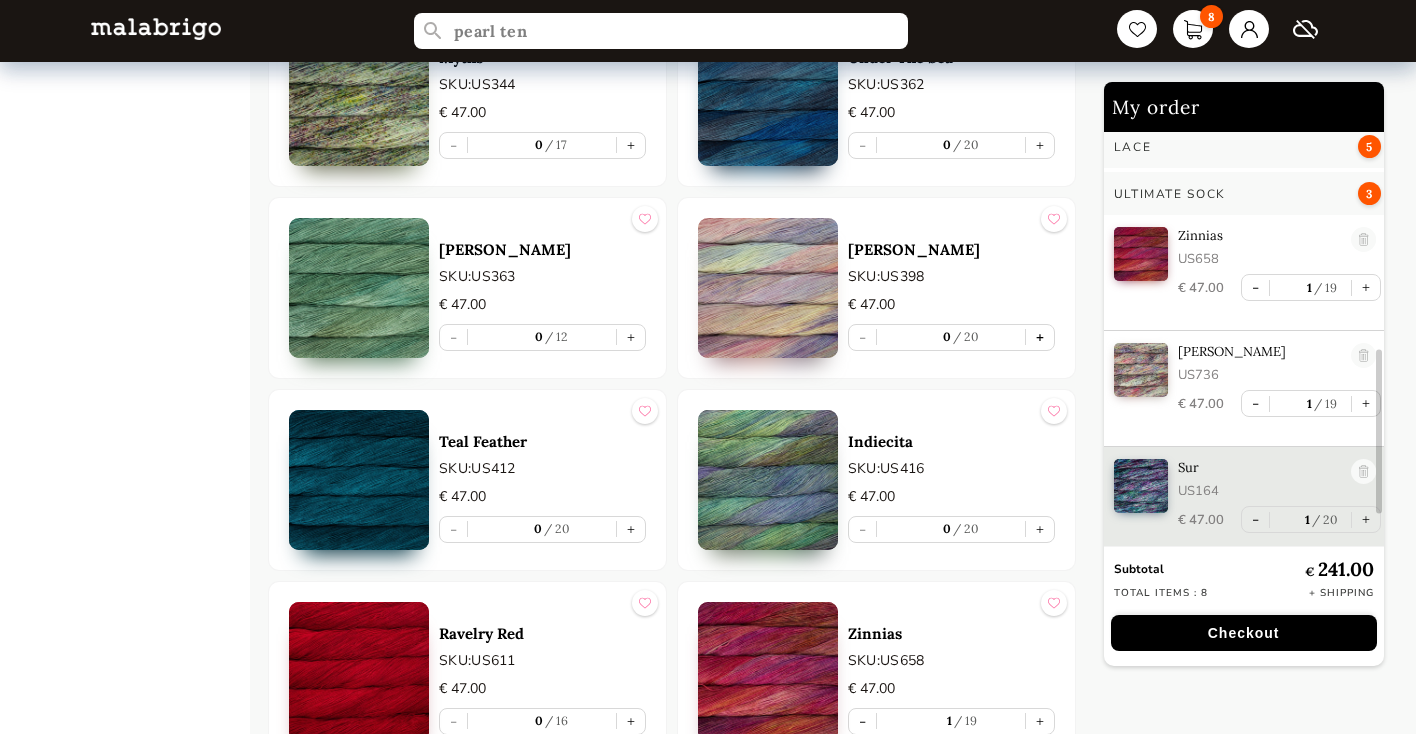 click on "+" at bounding box center [1040, 337] 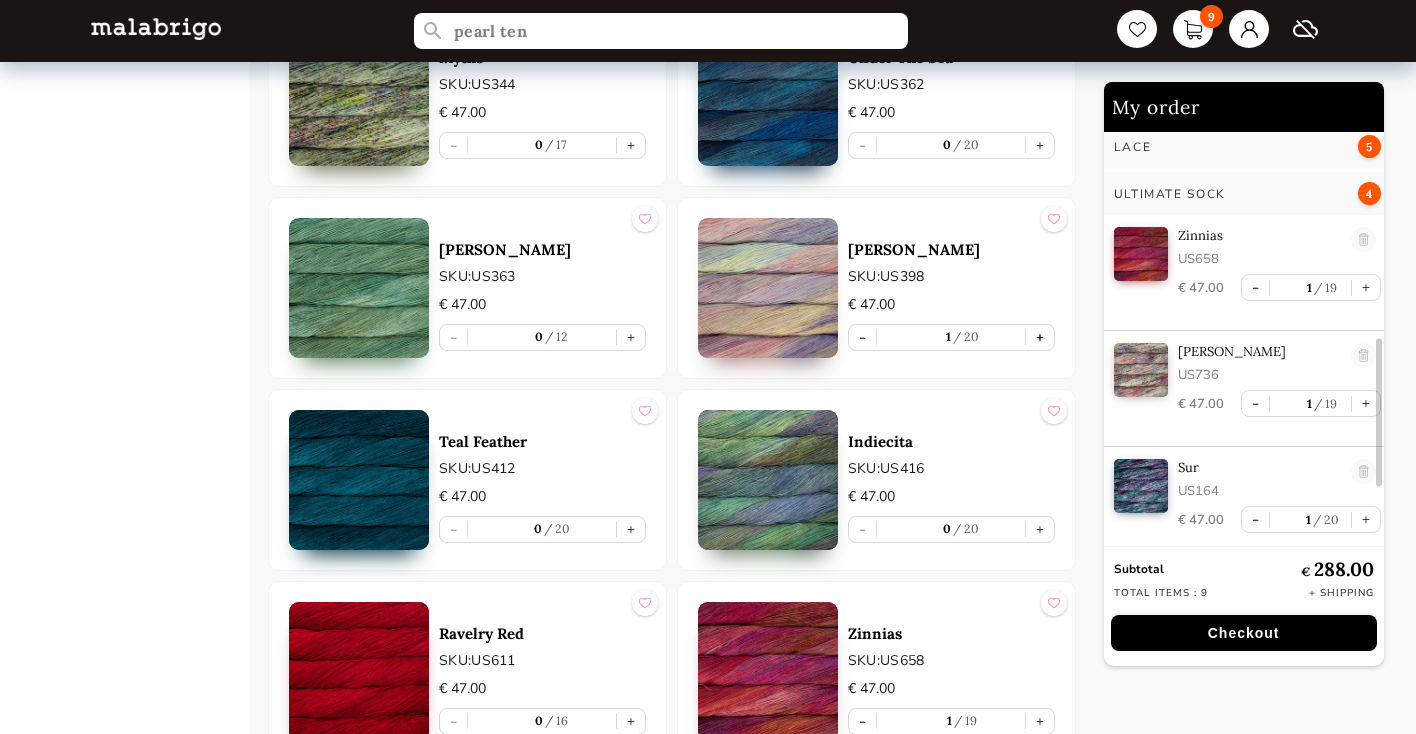 scroll, scrollTop: 692, scrollLeft: 0, axis: vertical 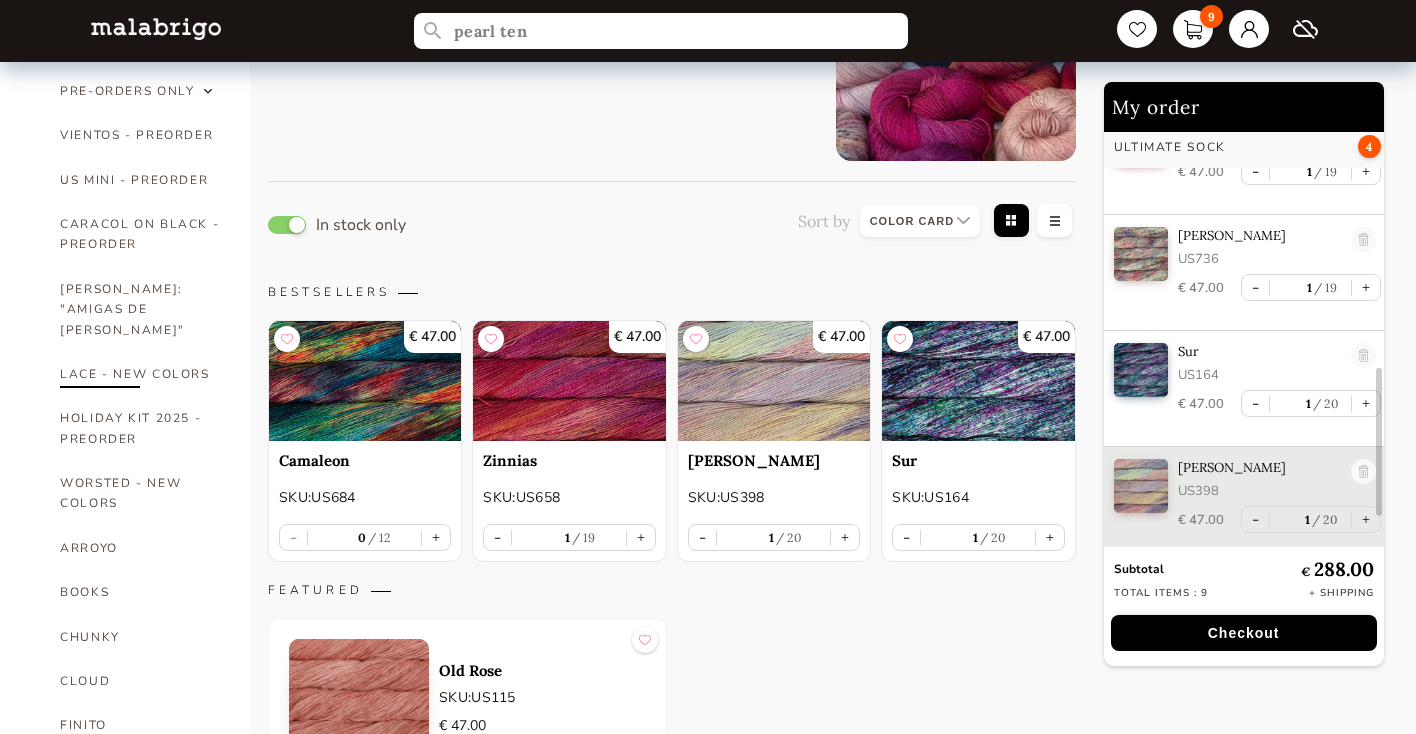 click on "LACE - NEW COLORS" at bounding box center [140, 374] 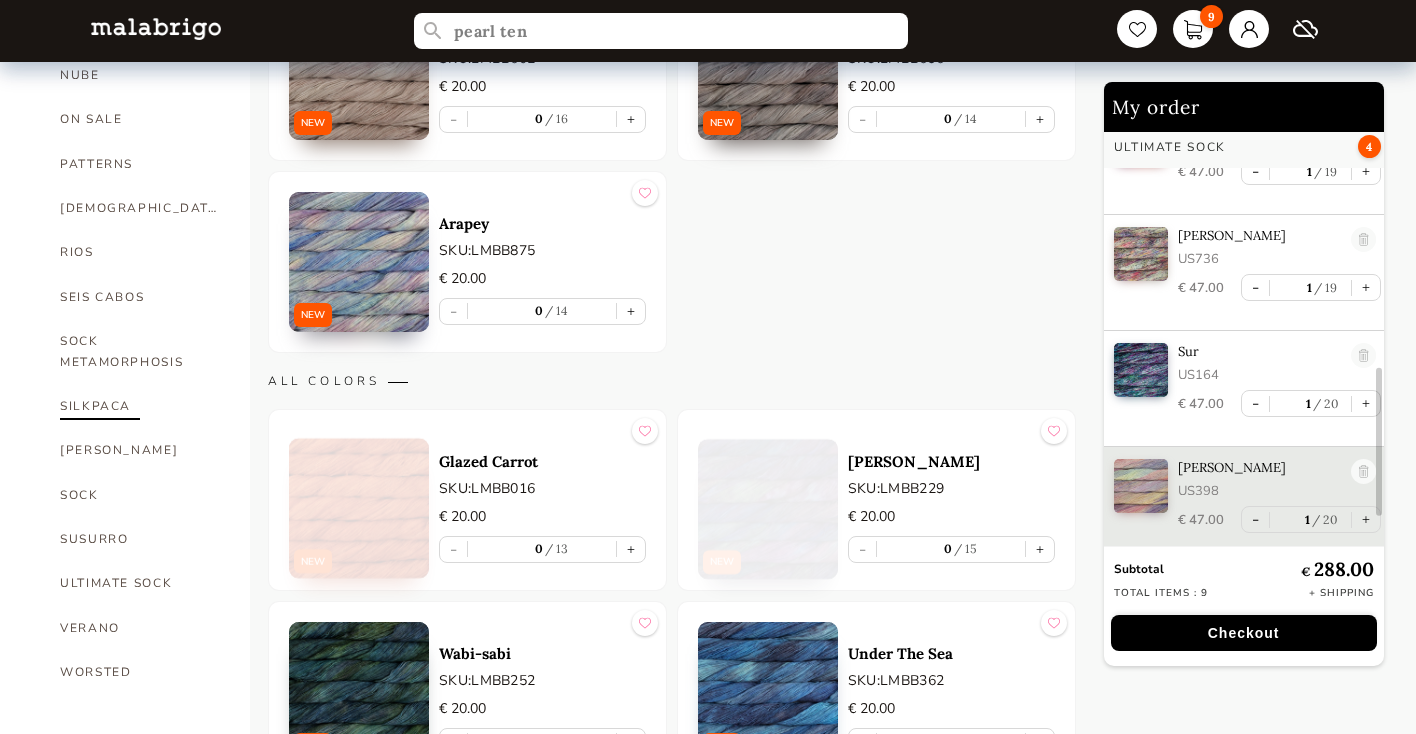 scroll, scrollTop: 1046, scrollLeft: 0, axis: vertical 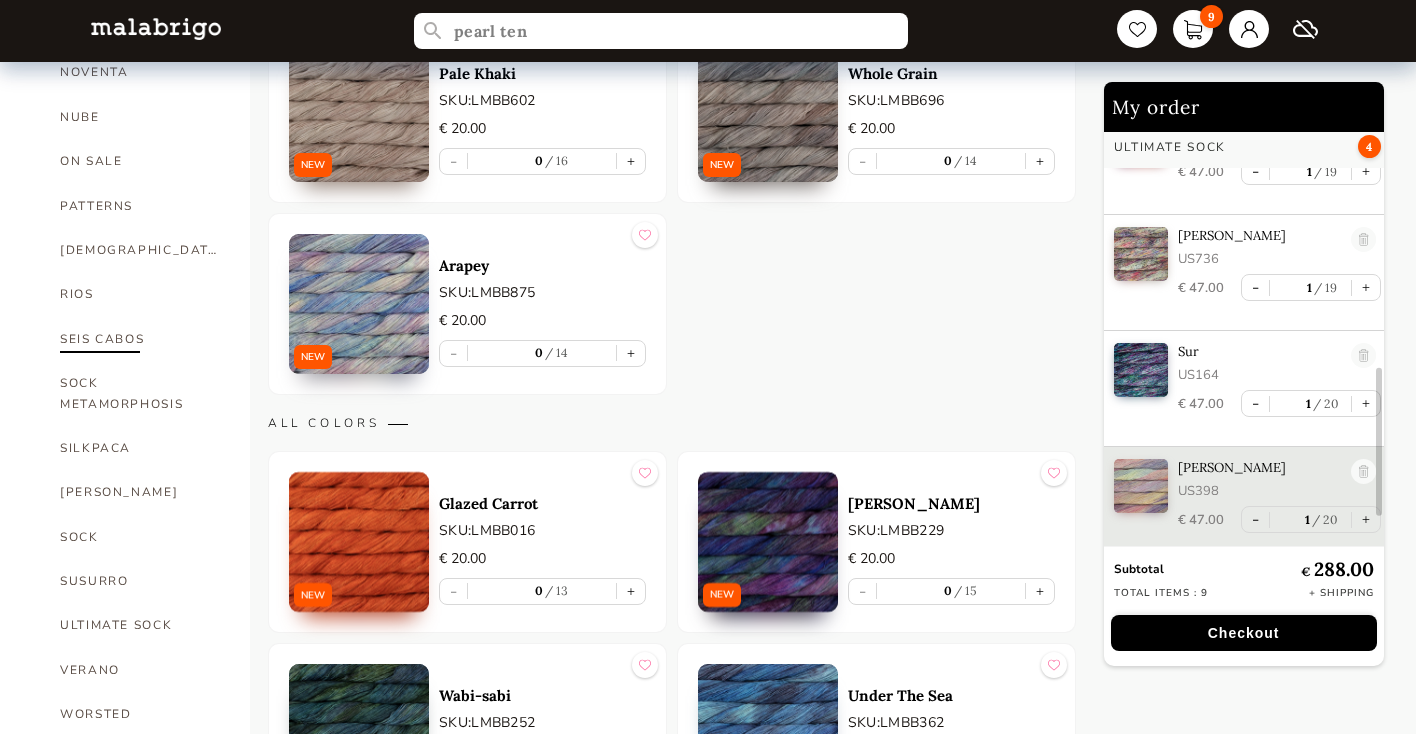click on "SEIS CABOS" at bounding box center (140, 339) 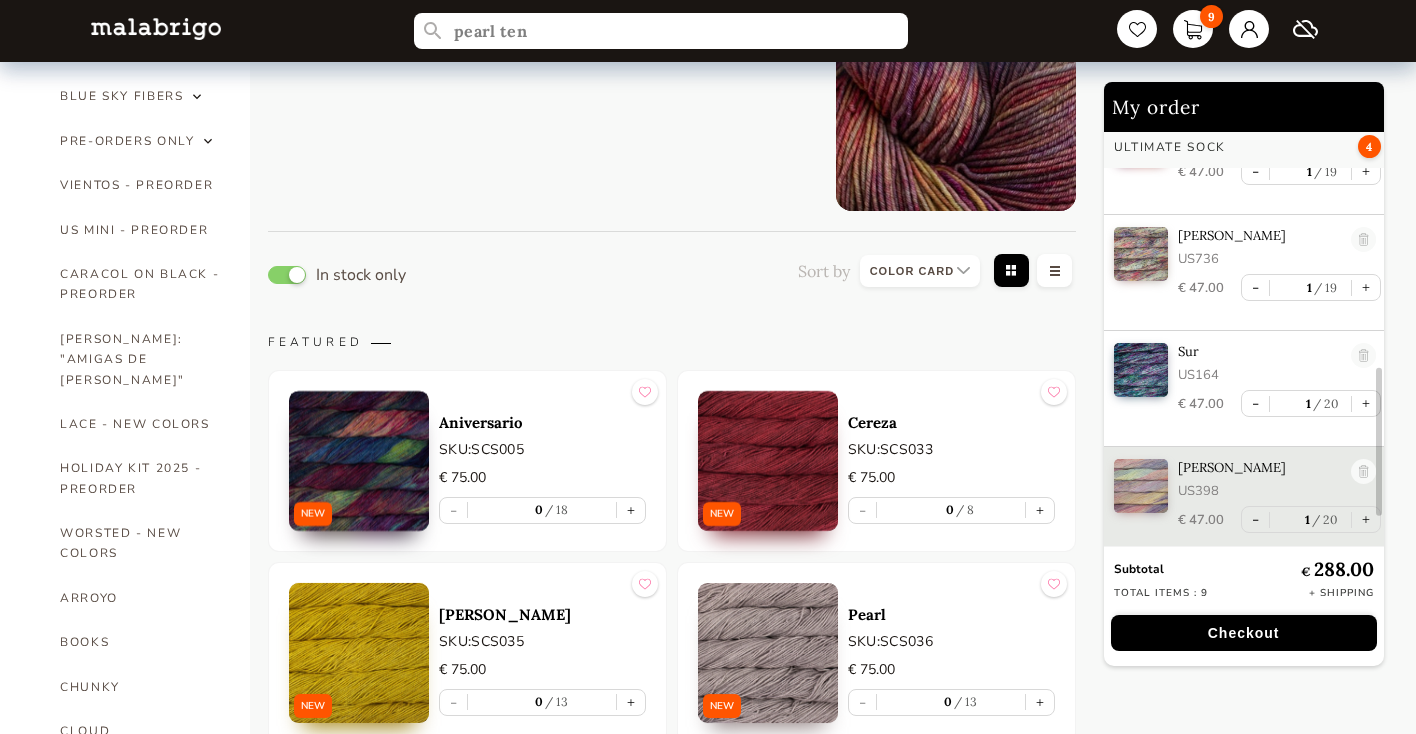 scroll, scrollTop: 0, scrollLeft: 0, axis: both 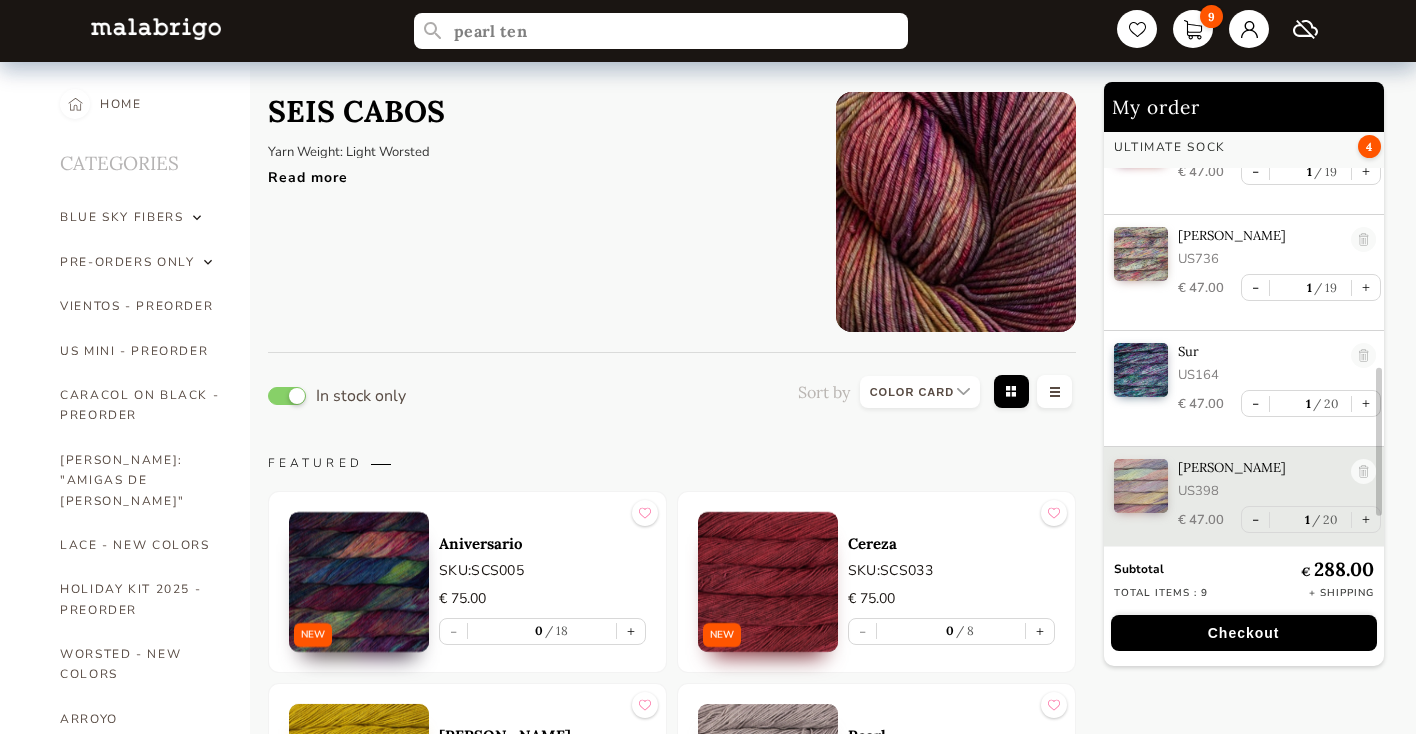 click on "Read more" at bounding box center (428, 172) 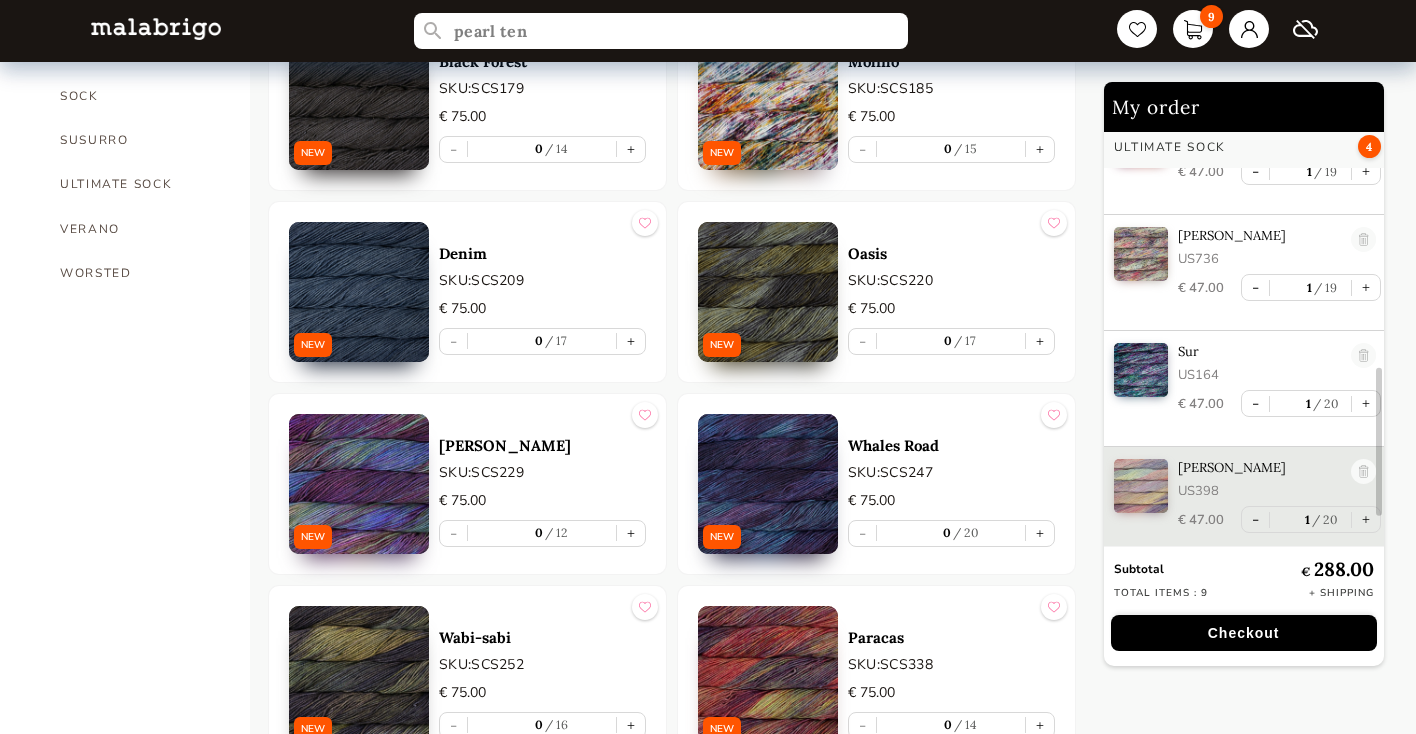 scroll, scrollTop: 1655, scrollLeft: 0, axis: vertical 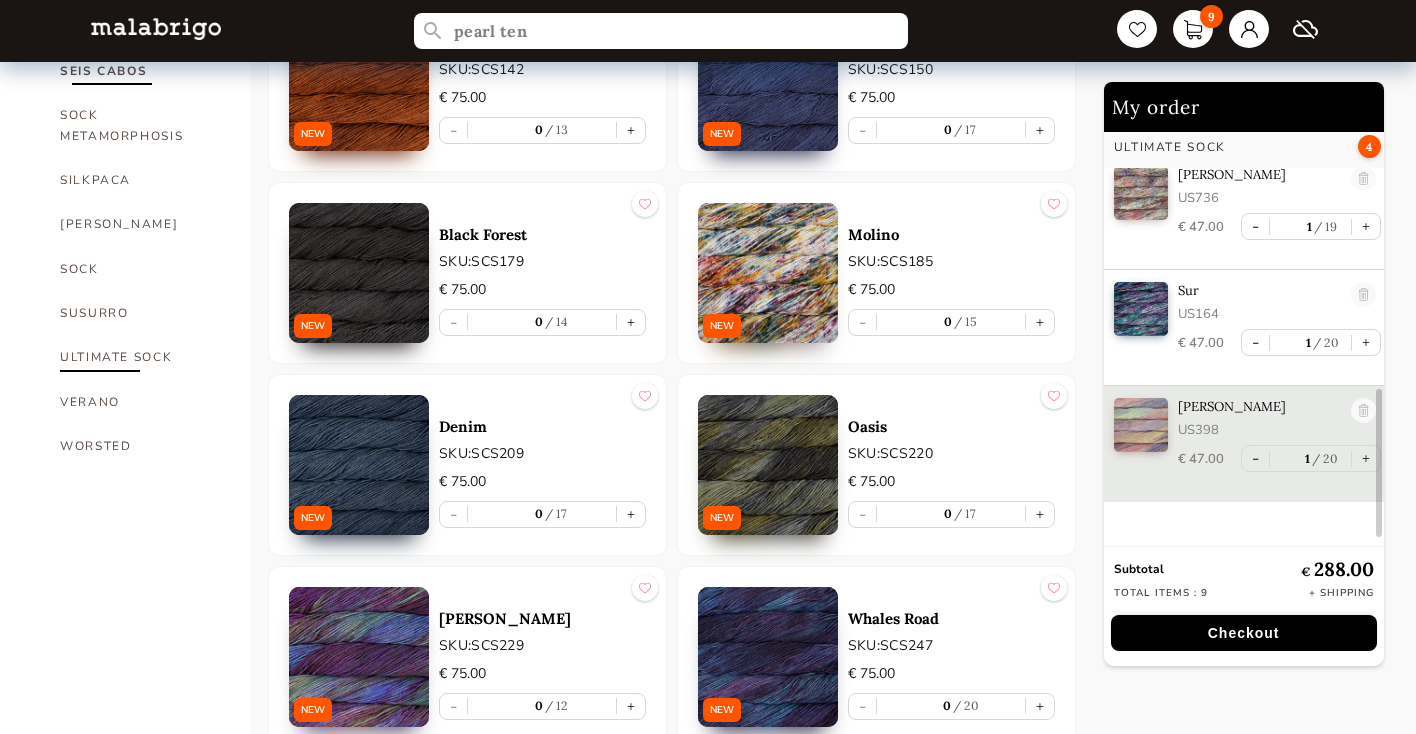 click on "ULTIMATE SOCK" at bounding box center [140, 357] 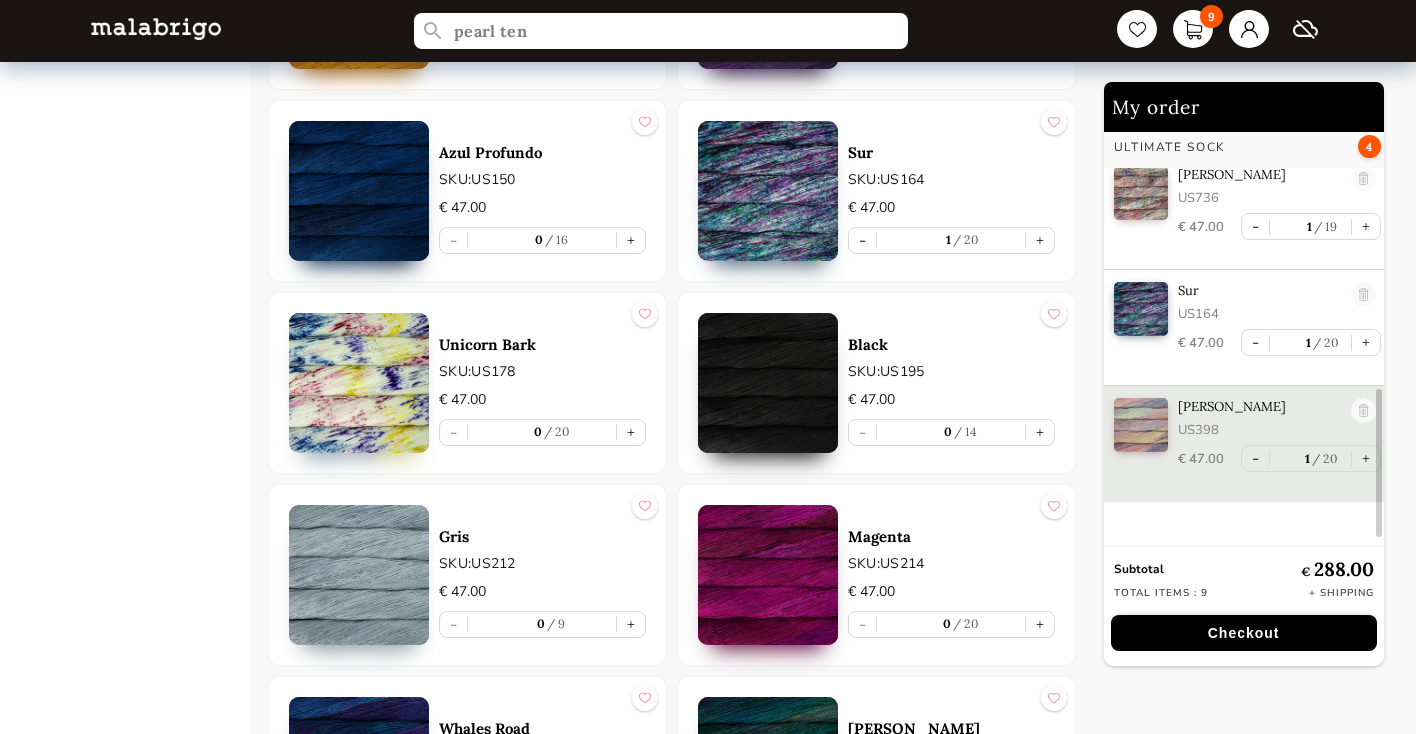 scroll, scrollTop: 2181, scrollLeft: 0, axis: vertical 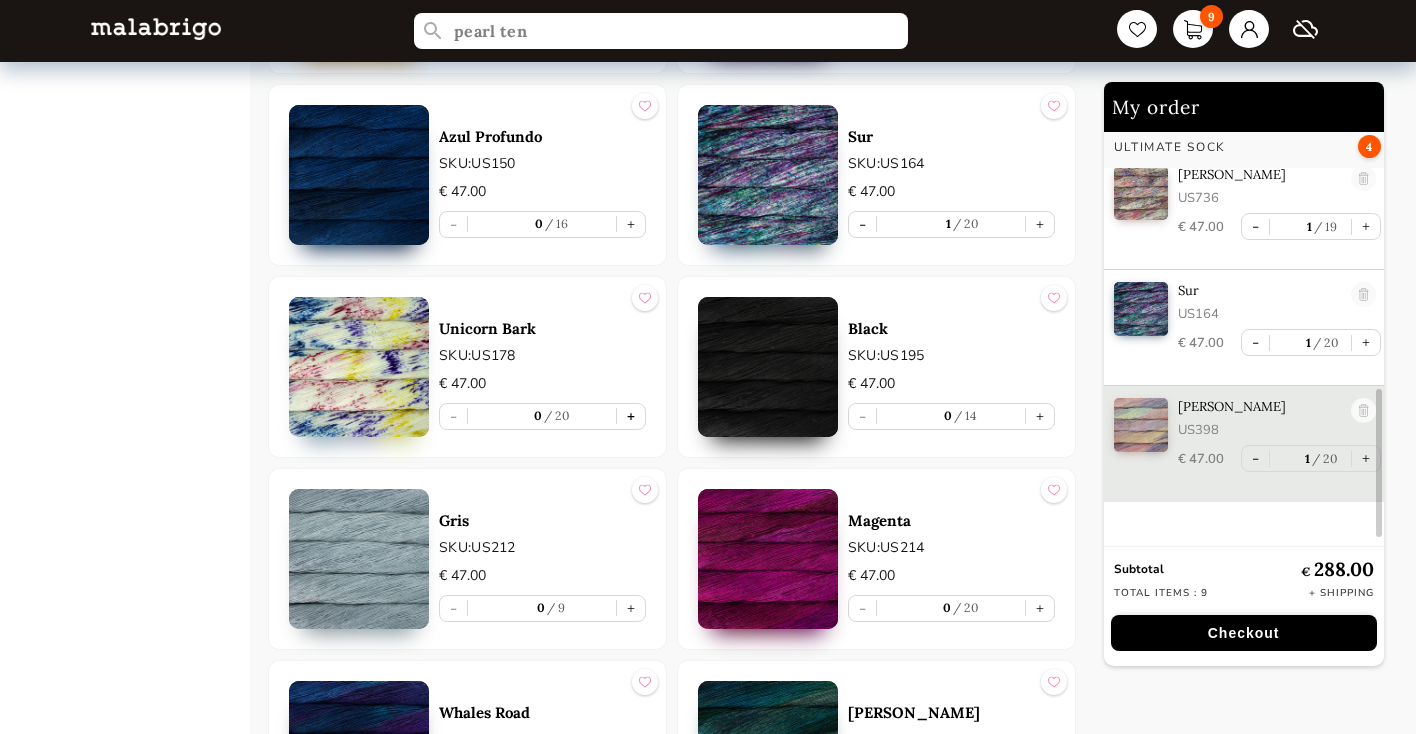 click on "+" at bounding box center [631, 416] 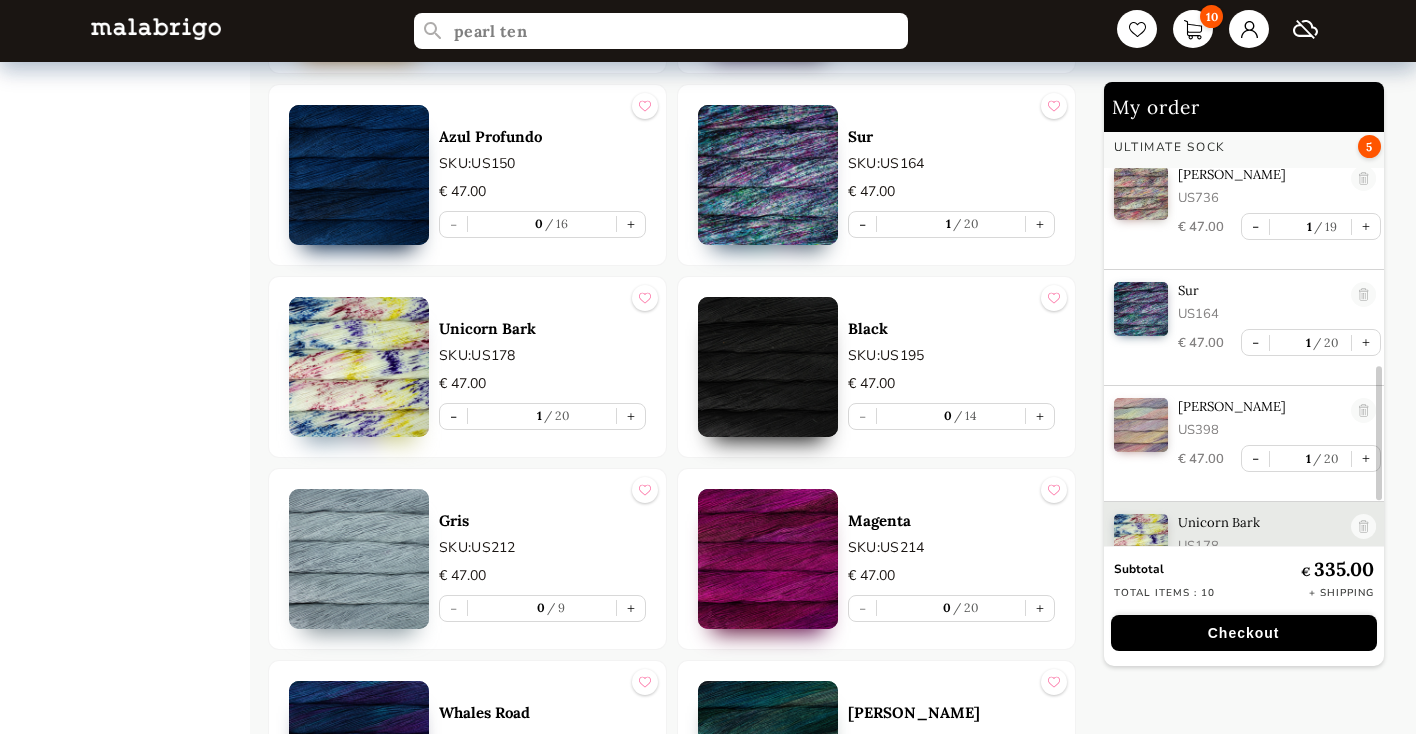 scroll, scrollTop: 808, scrollLeft: 0, axis: vertical 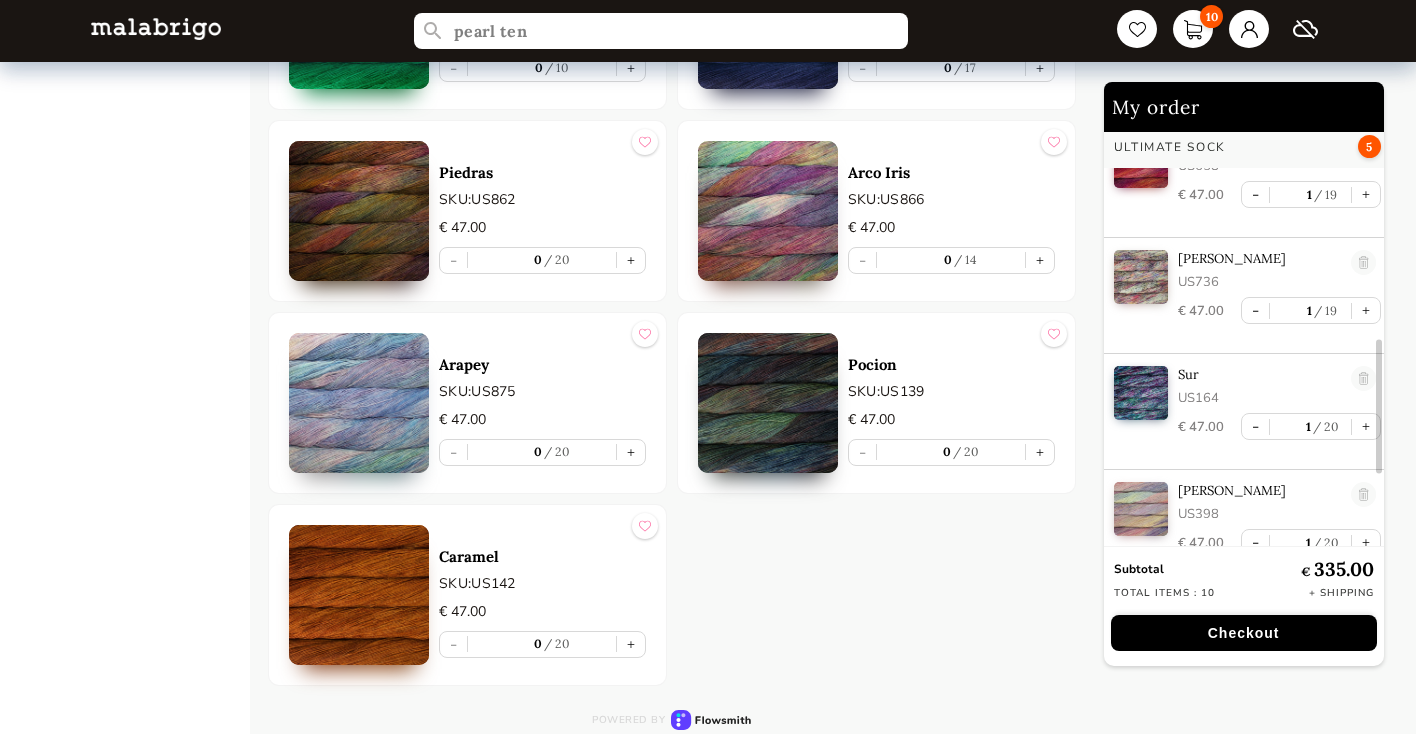 click at bounding box center [359, 403] 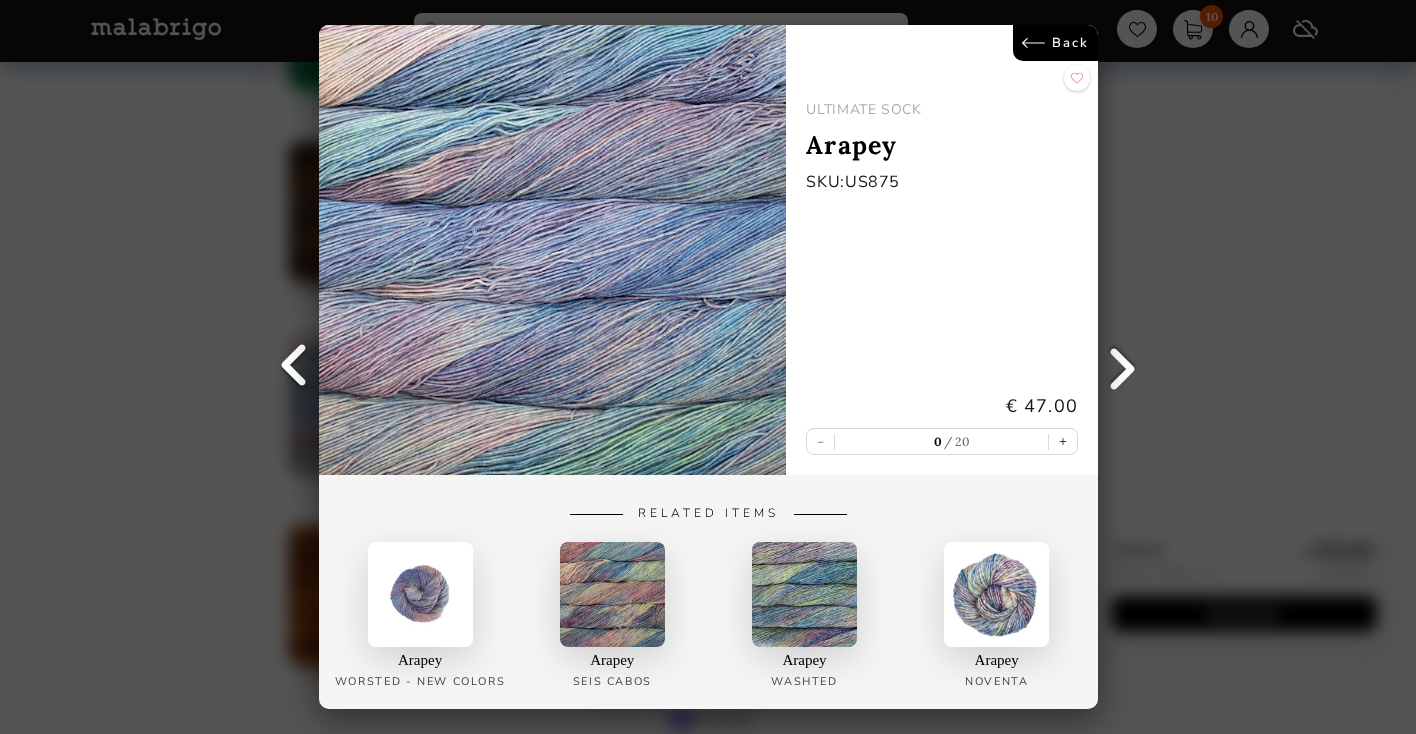 scroll, scrollTop: 0, scrollLeft: 0, axis: both 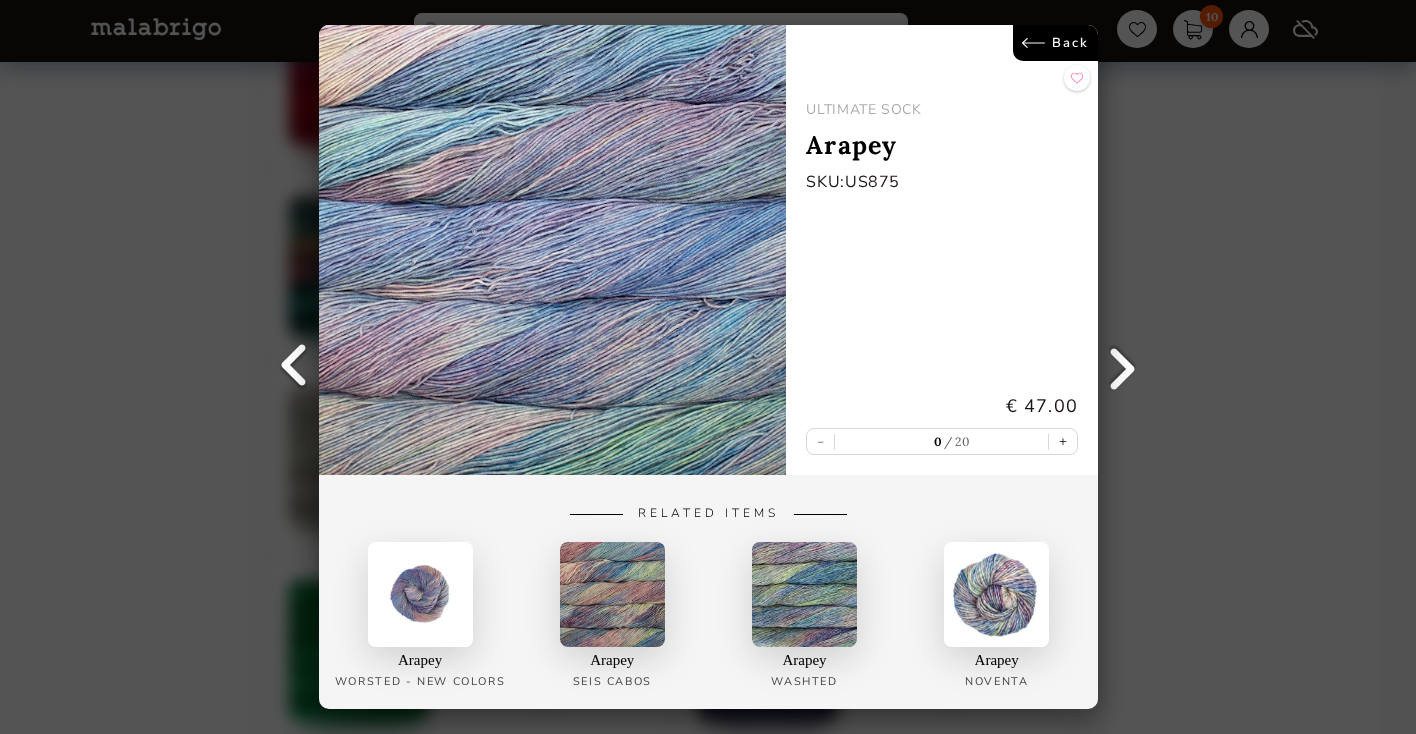 click on "Back" at bounding box center [1054, 43] 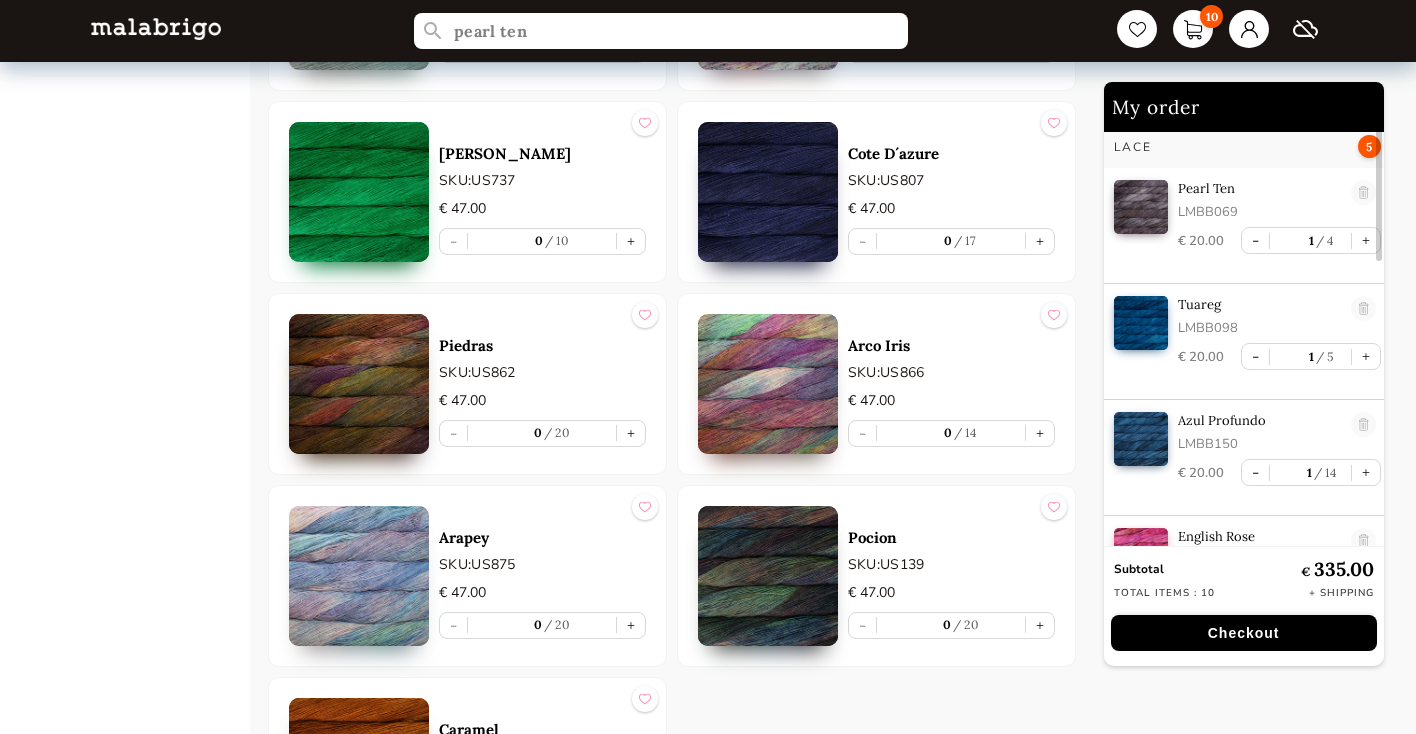 scroll, scrollTop: 4449, scrollLeft: 0, axis: vertical 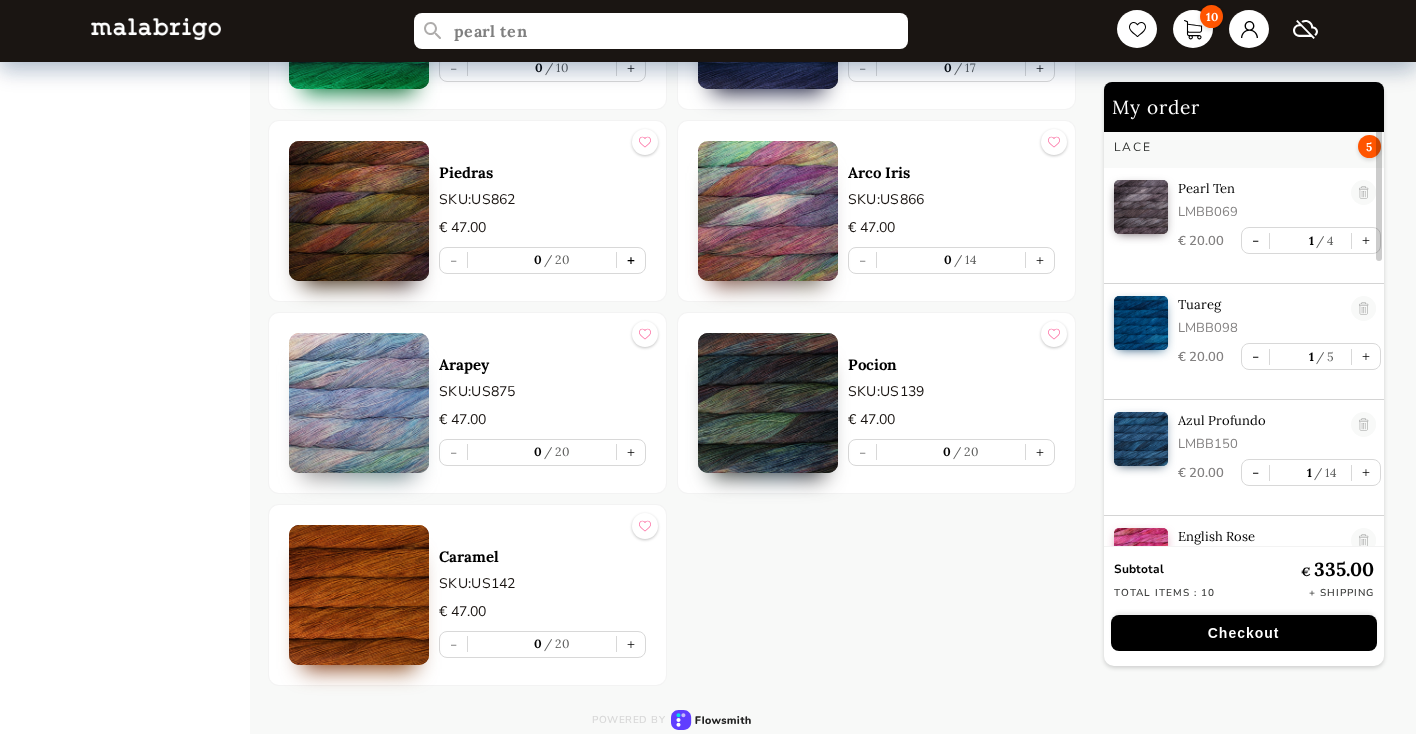 click on "+" at bounding box center (631, 260) 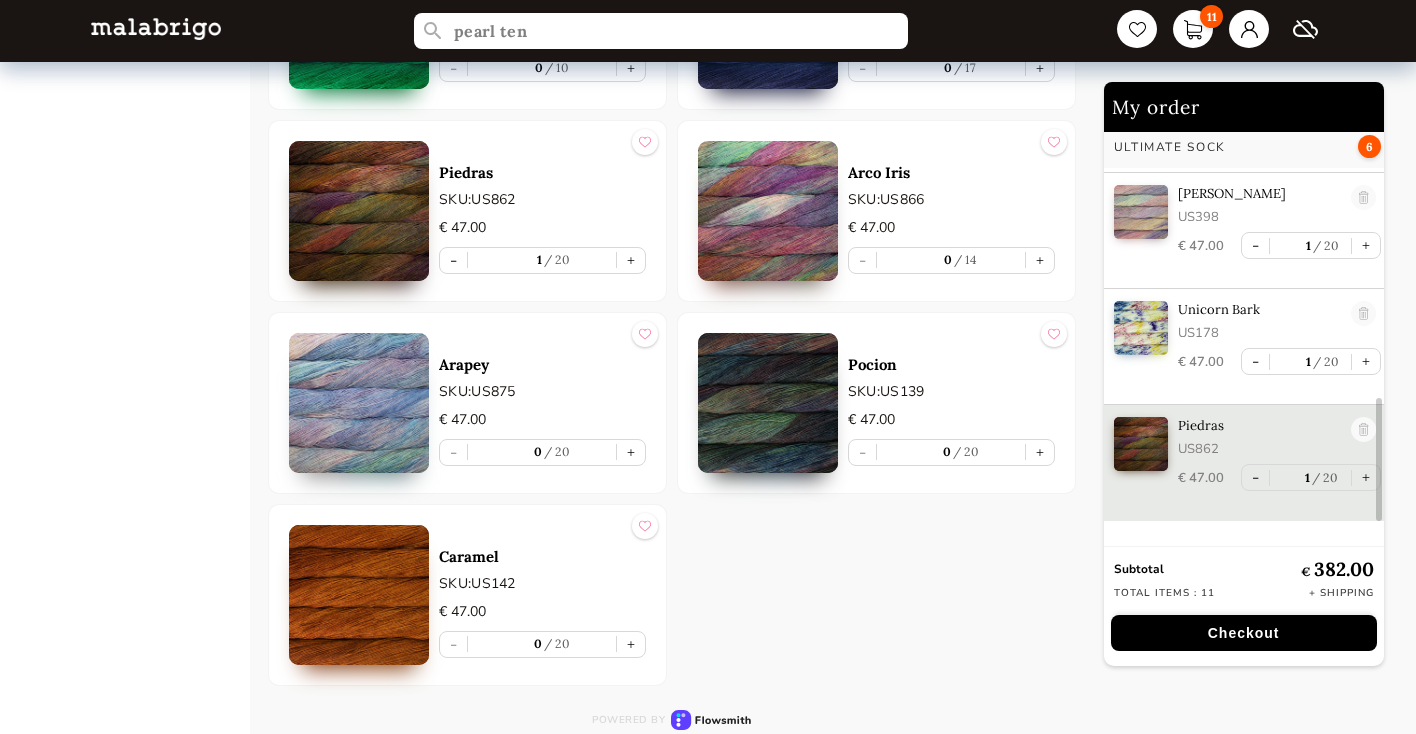 scroll, scrollTop: 985, scrollLeft: 0, axis: vertical 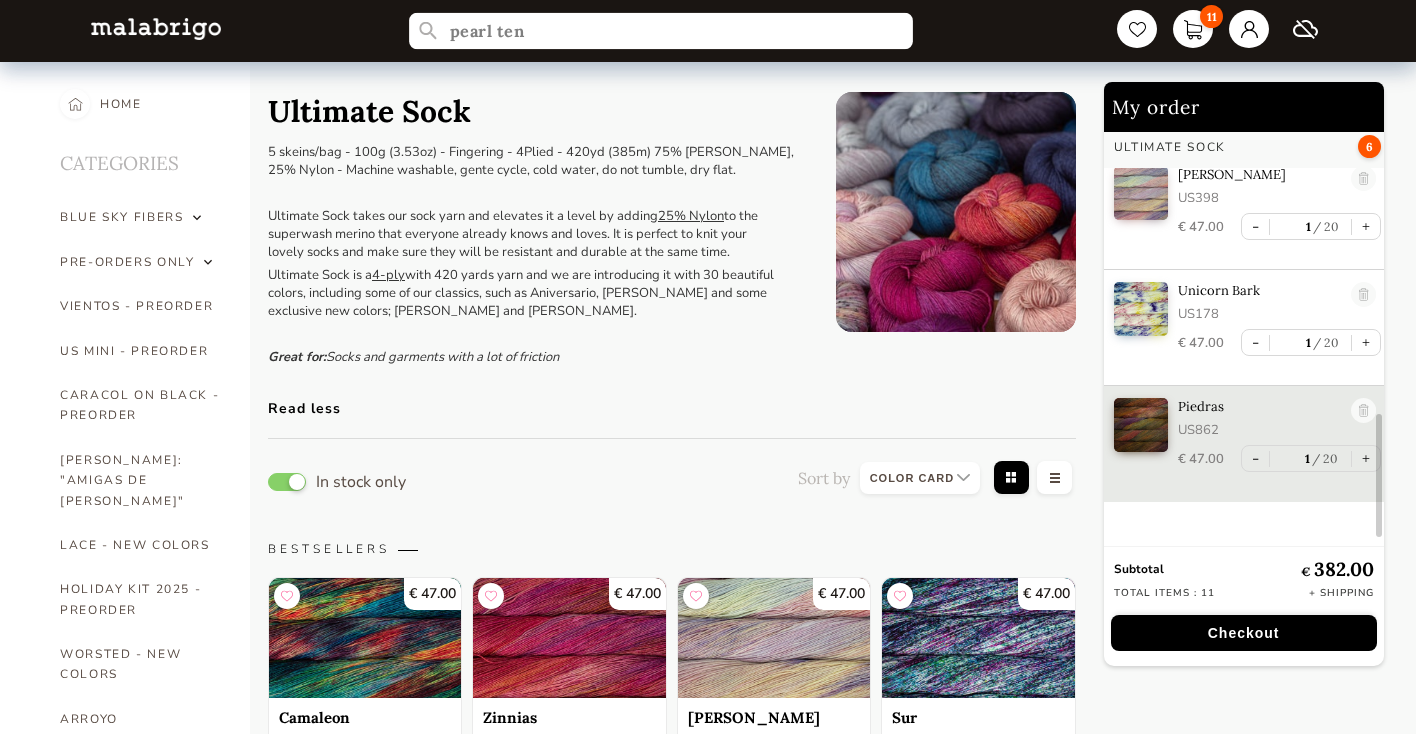 click on "pearl ten" at bounding box center (661, 31) 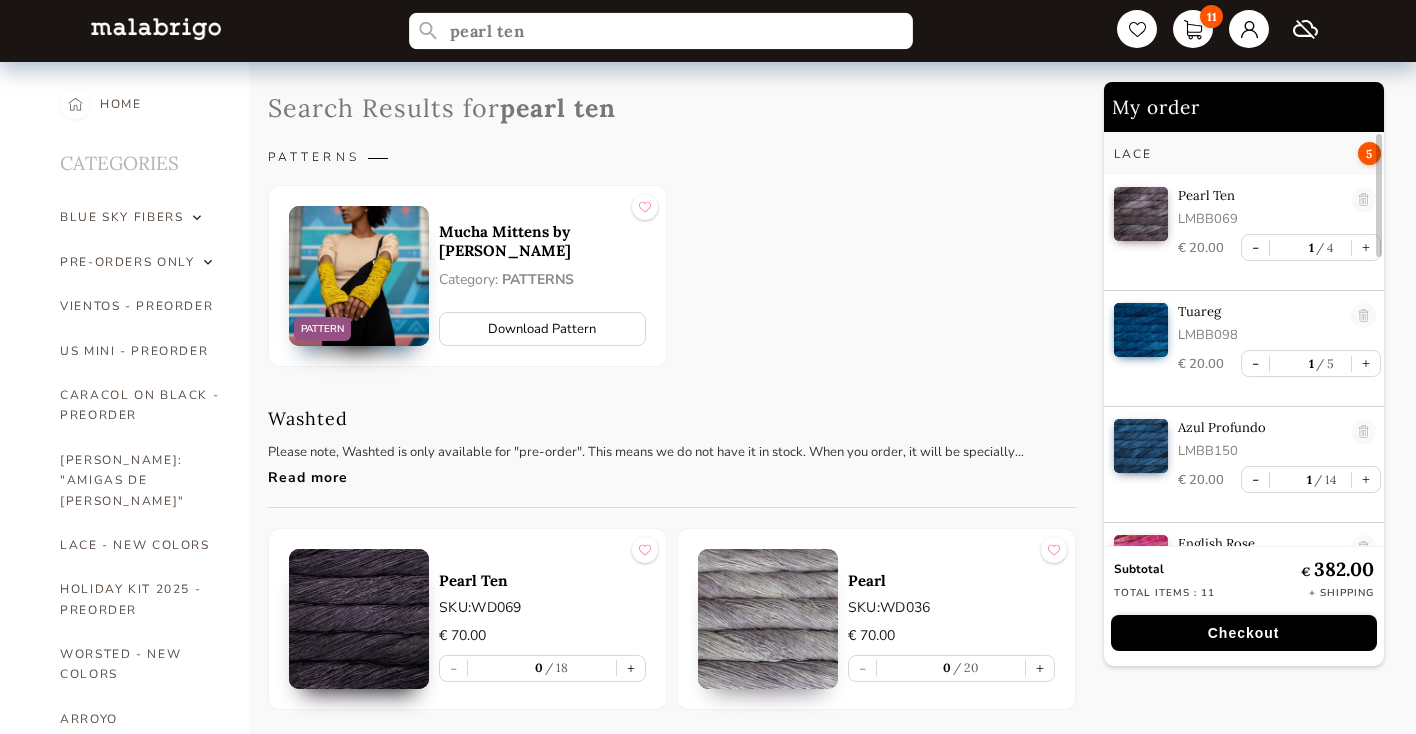 drag, startPoint x: 535, startPoint y: 35, endPoint x: 414, endPoint y: 26, distance: 121.33425 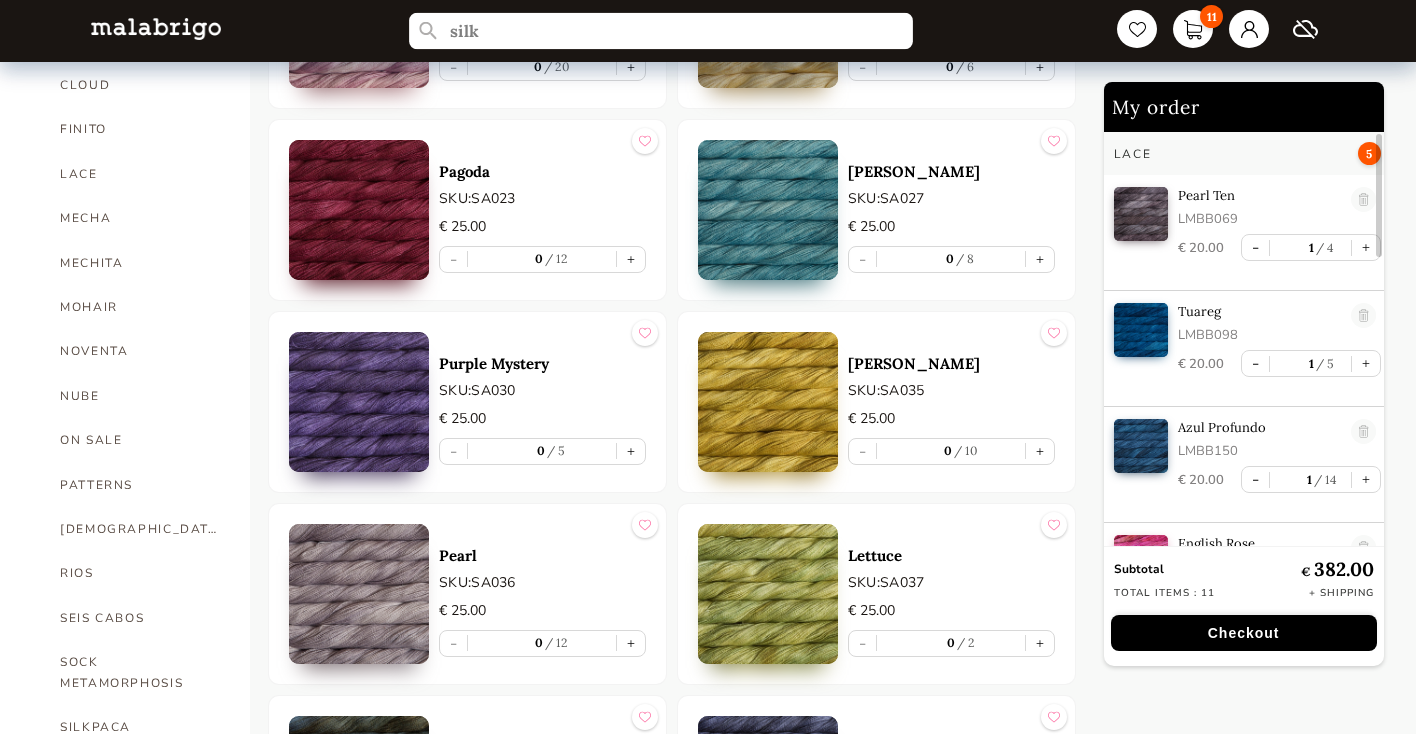 scroll, scrollTop: 751, scrollLeft: 0, axis: vertical 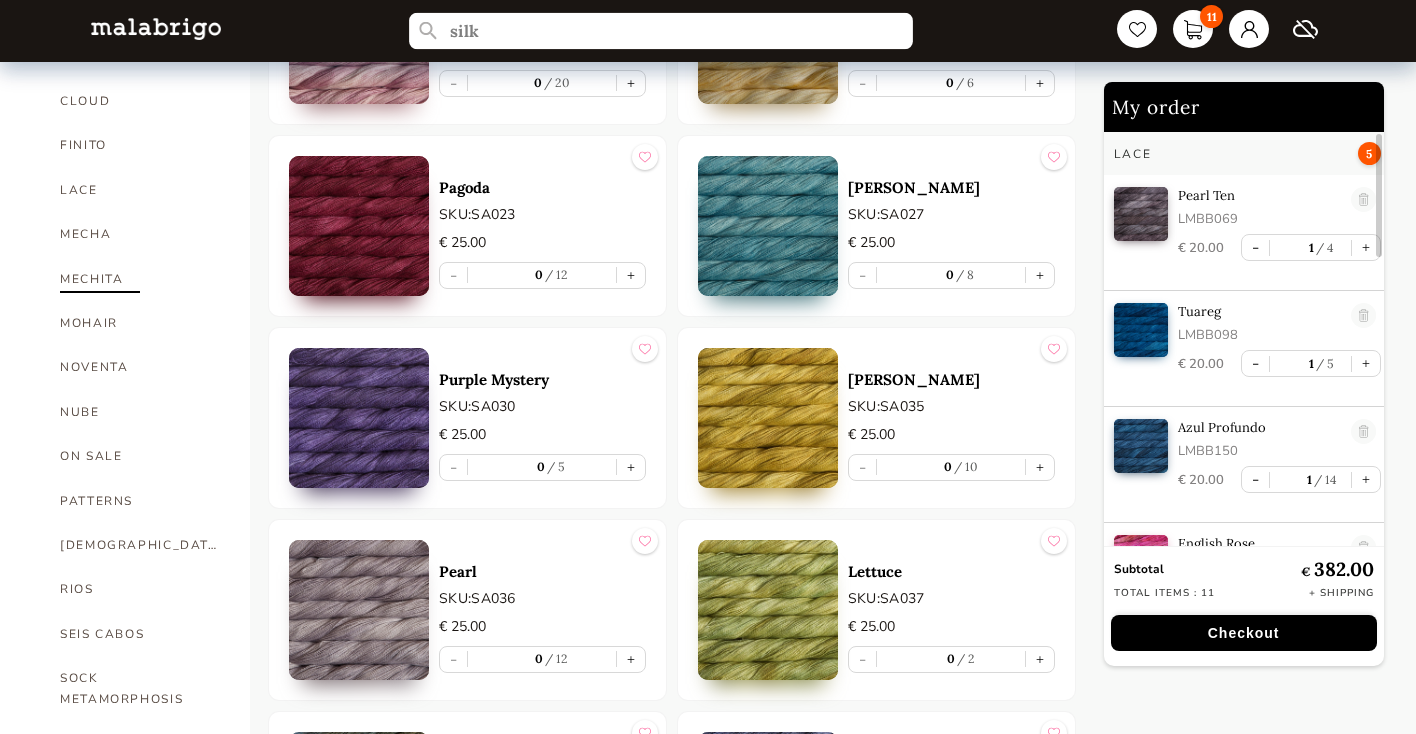type on "silk" 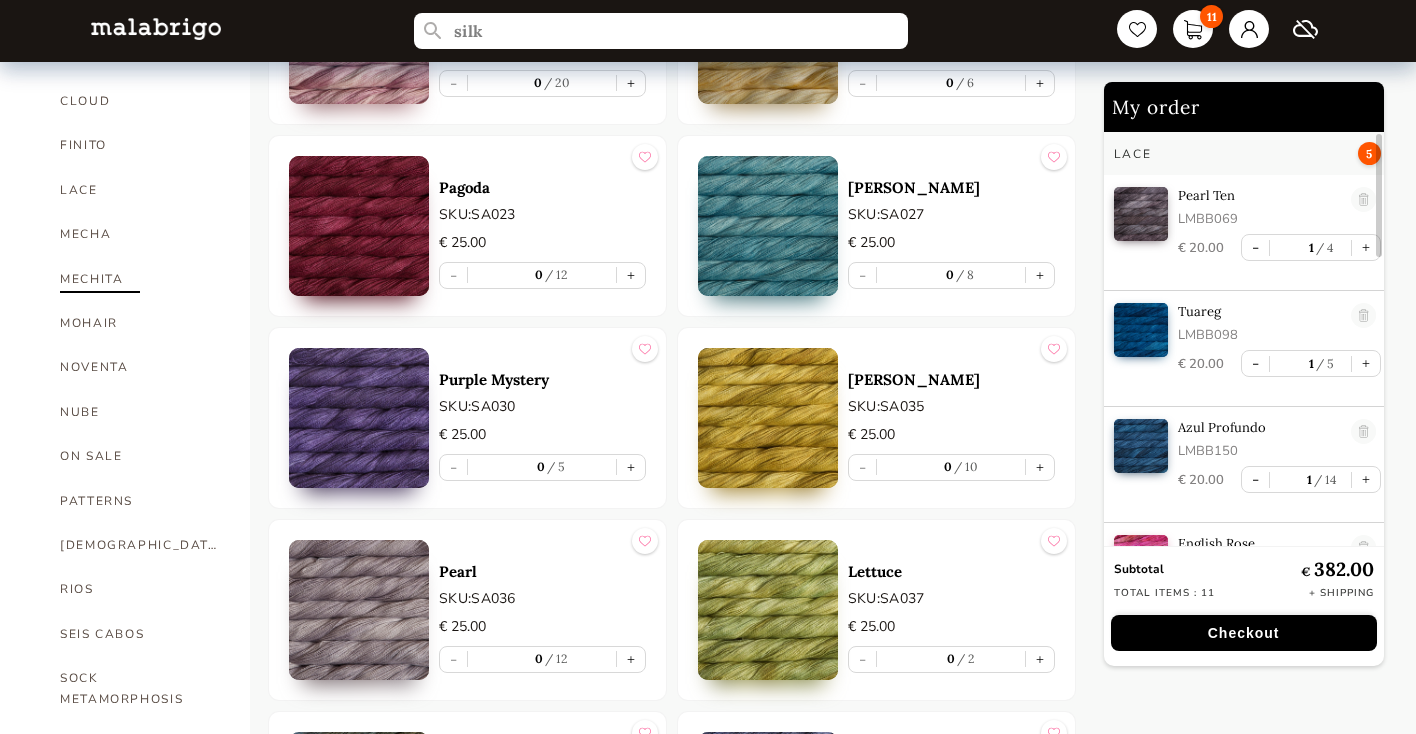 click on "MECHITA" at bounding box center [140, 279] 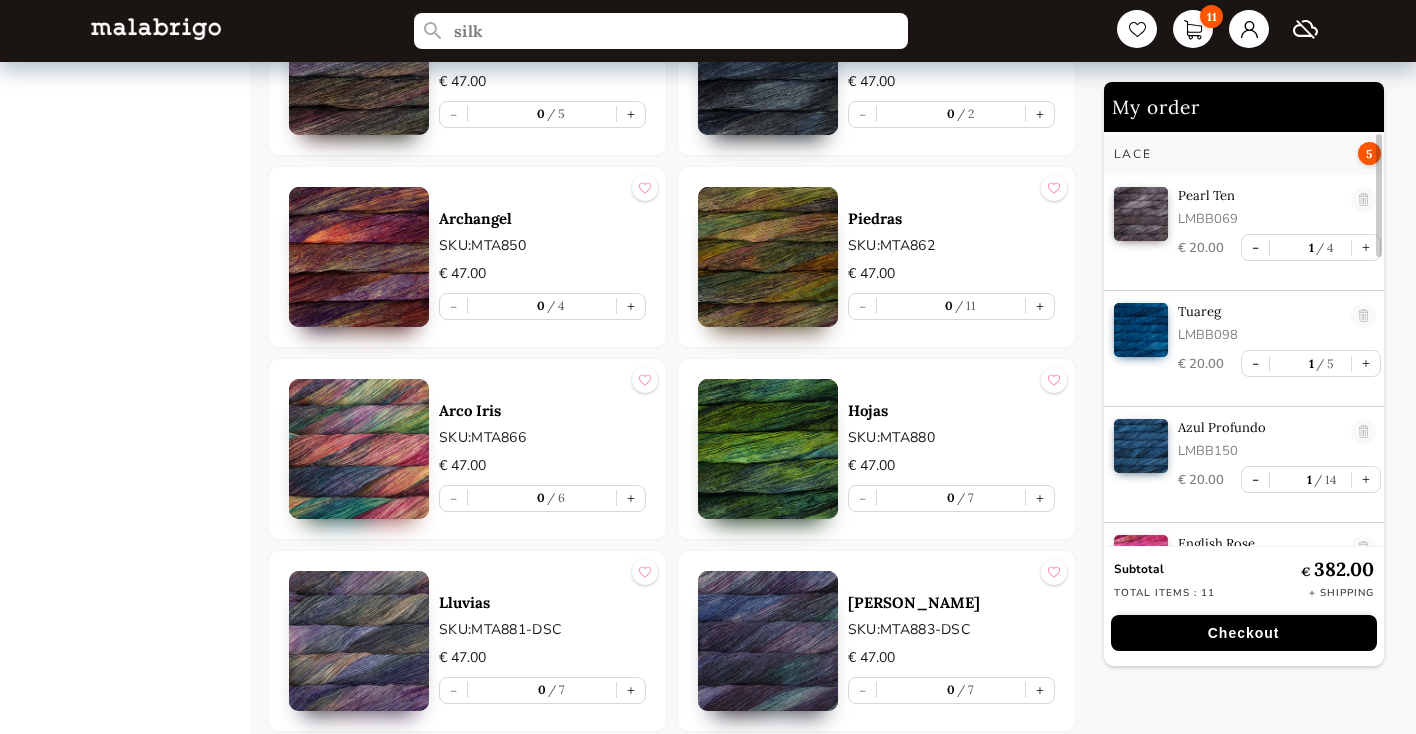 scroll, scrollTop: 7326, scrollLeft: 0, axis: vertical 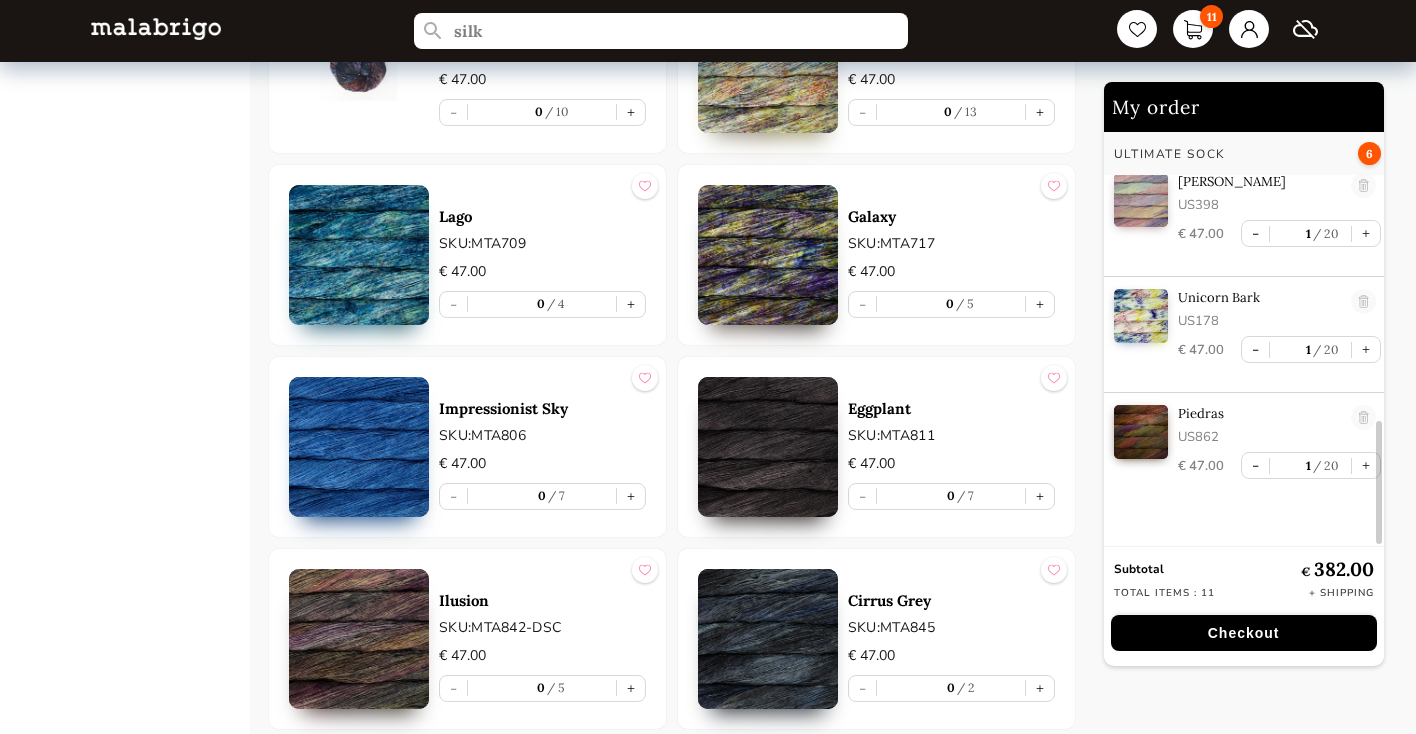 click on "Checkout" at bounding box center [1244, 633] 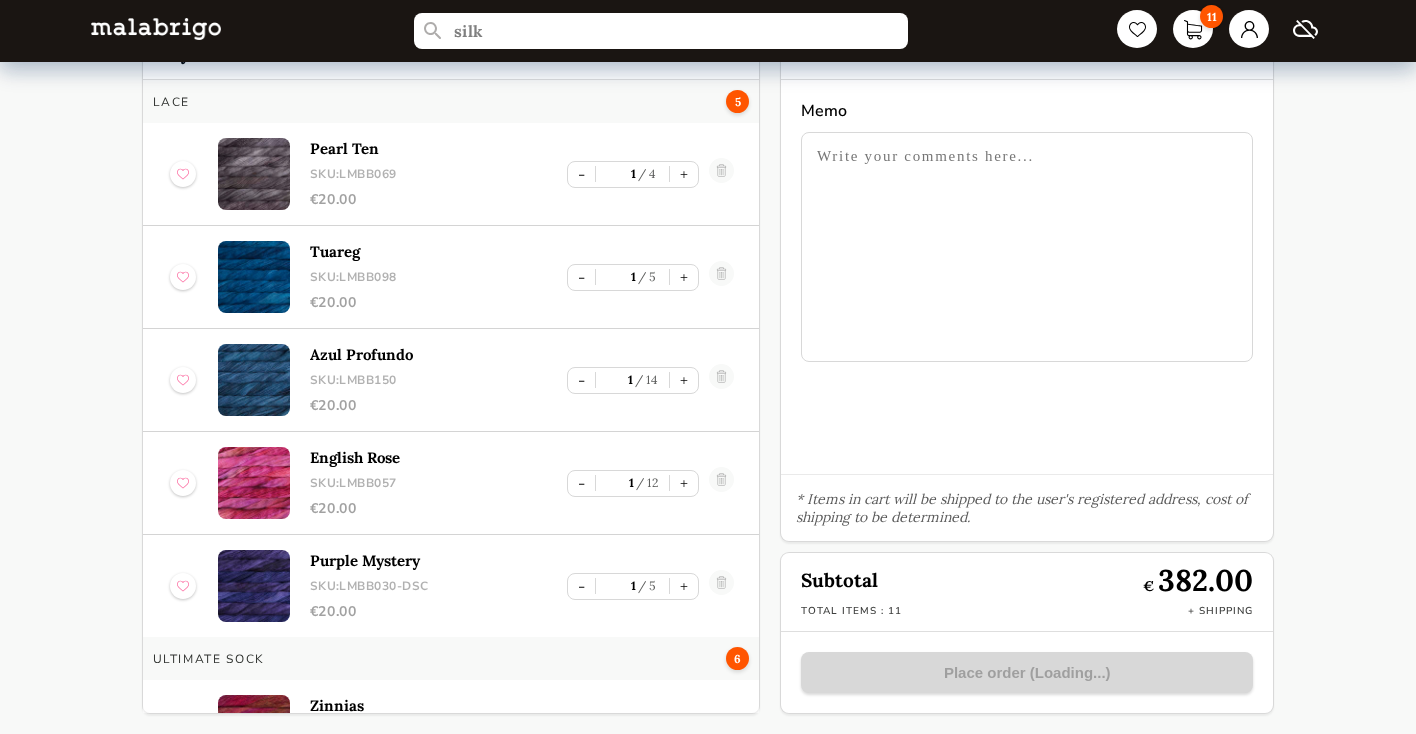 scroll, scrollTop: 86, scrollLeft: 0, axis: vertical 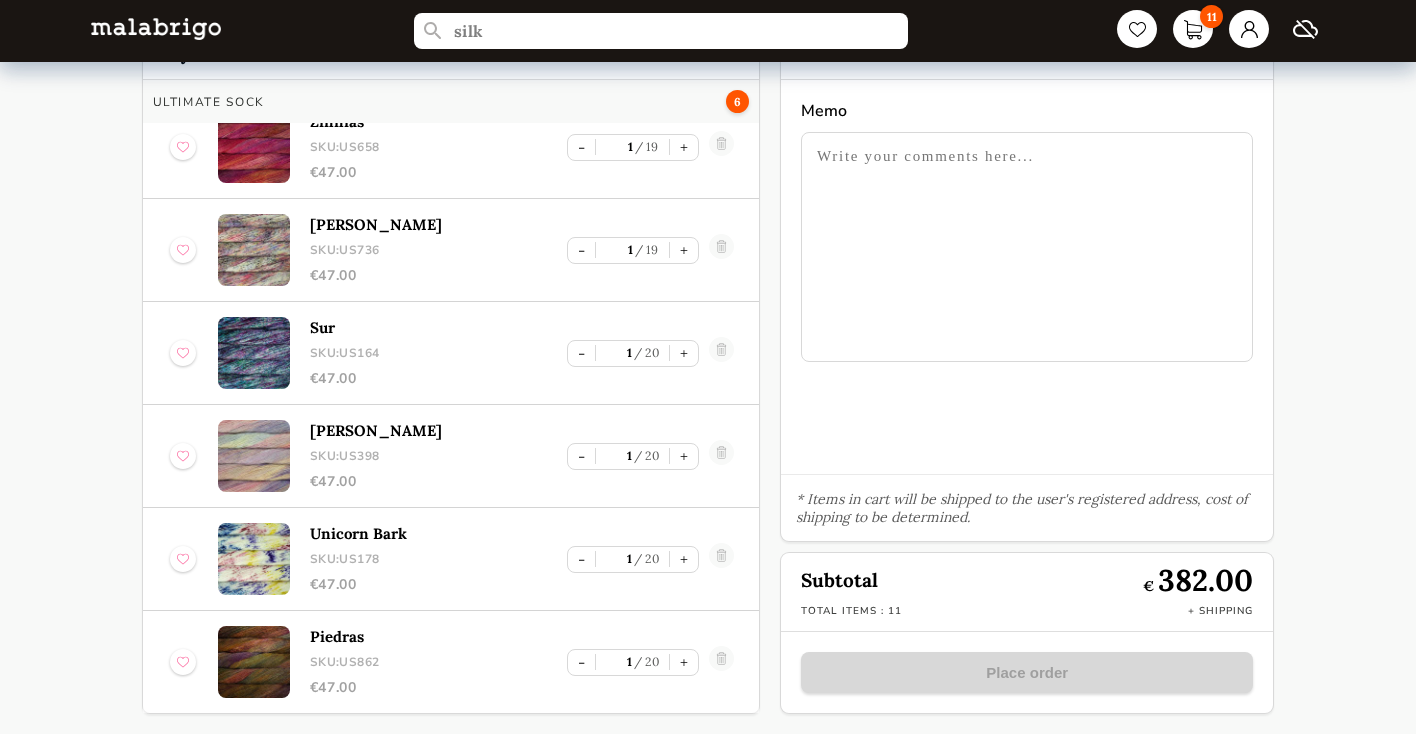 click on "silk 11 Back Cart My order Lace 5 Pearl Ten SKU:  LMBB069 € 20.00 - 1 4 + Tuareg SKU:  LMBB098 € 20.00 - 1 5 + Azul Profundo SKU:  LMBB150 € 20.00 - 1 14 + English Rose SKU:  LMBB057 € 20.00 - 1 12 + Purple Mystery SKU:  LMBB030-DSC € 20.00 - 1 5 + Ultimate Sock 6 Zinnias SKU:  US658 € 47.00 - 1 19 + [PERSON_NAME] SKU:  US736 € 47.00 - 1 19 + Sur SKU:  US164 € 47.00 - 1 20 + [PERSON_NAME]:  US398 € 47.00 - 1 20 + Unicorn Bark SKU:  US178 € 47.00 - 1 20 + Piedras SKU:  US862 € 47.00 - 1 20 + Additional information  (Optional) Memo * Items in cart will be shipped to the user's registered address, cost of shipping to be determined. Subtotal €   382.00 Total items : 11 + Shipping Place order" at bounding box center [708, 324] 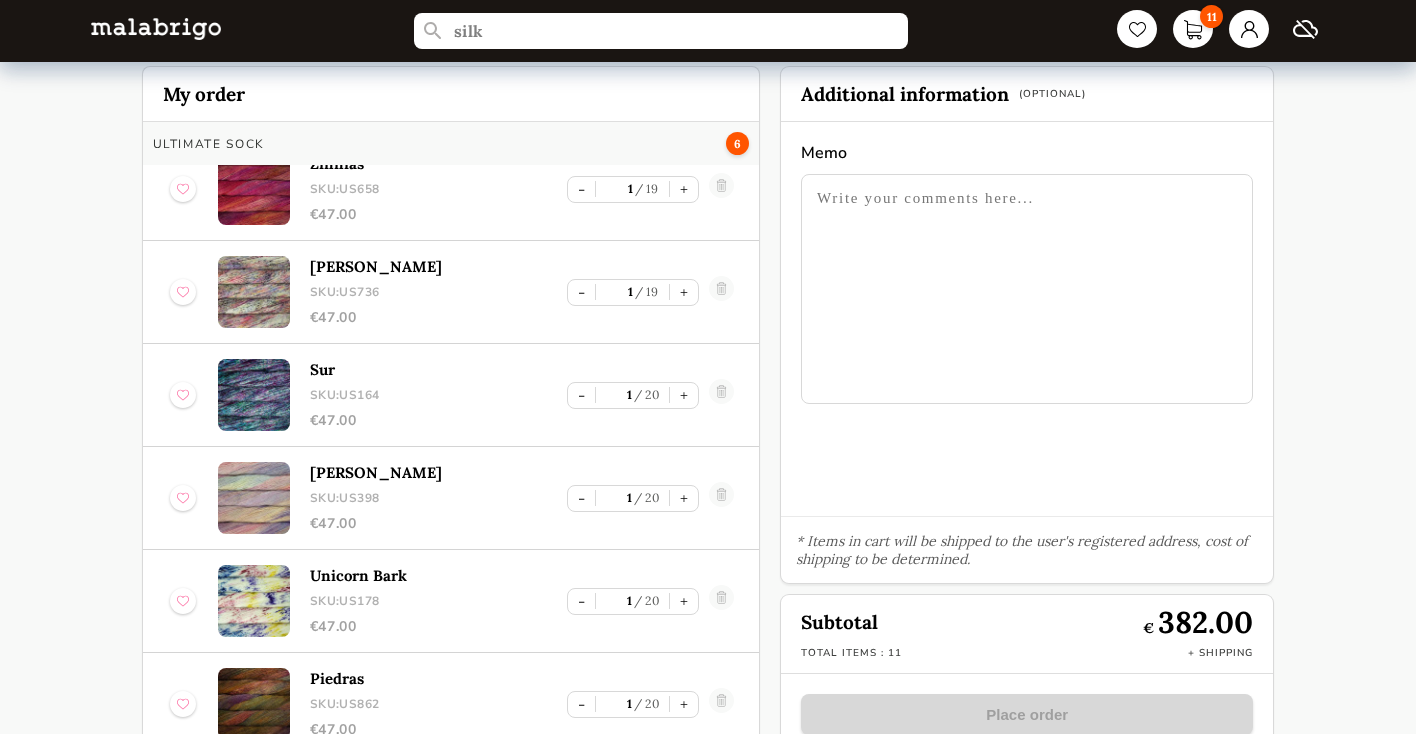 scroll, scrollTop: 86, scrollLeft: 0, axis: vertical 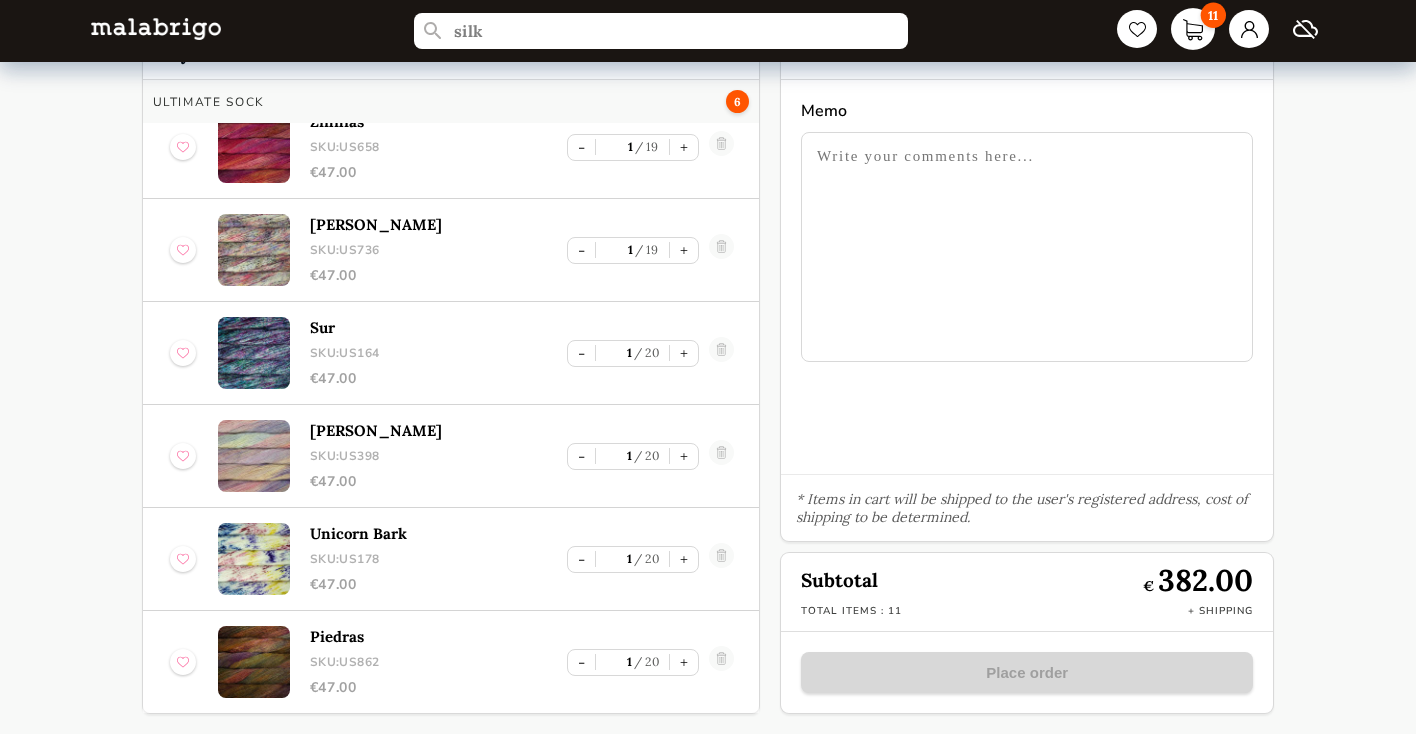 click on "11" at bounding box center (1193, 29) 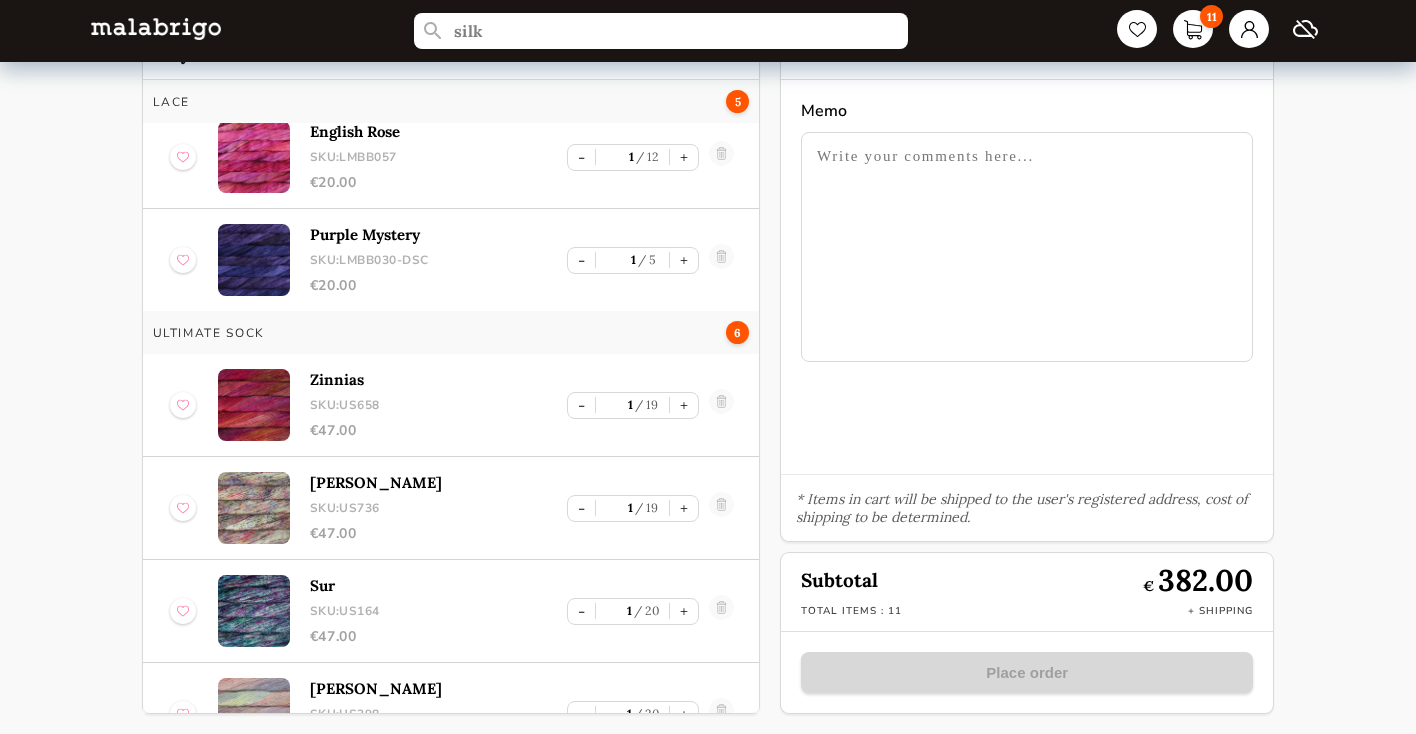 scroll, scrollTop: 0, scrollLeft: 0, axis: both 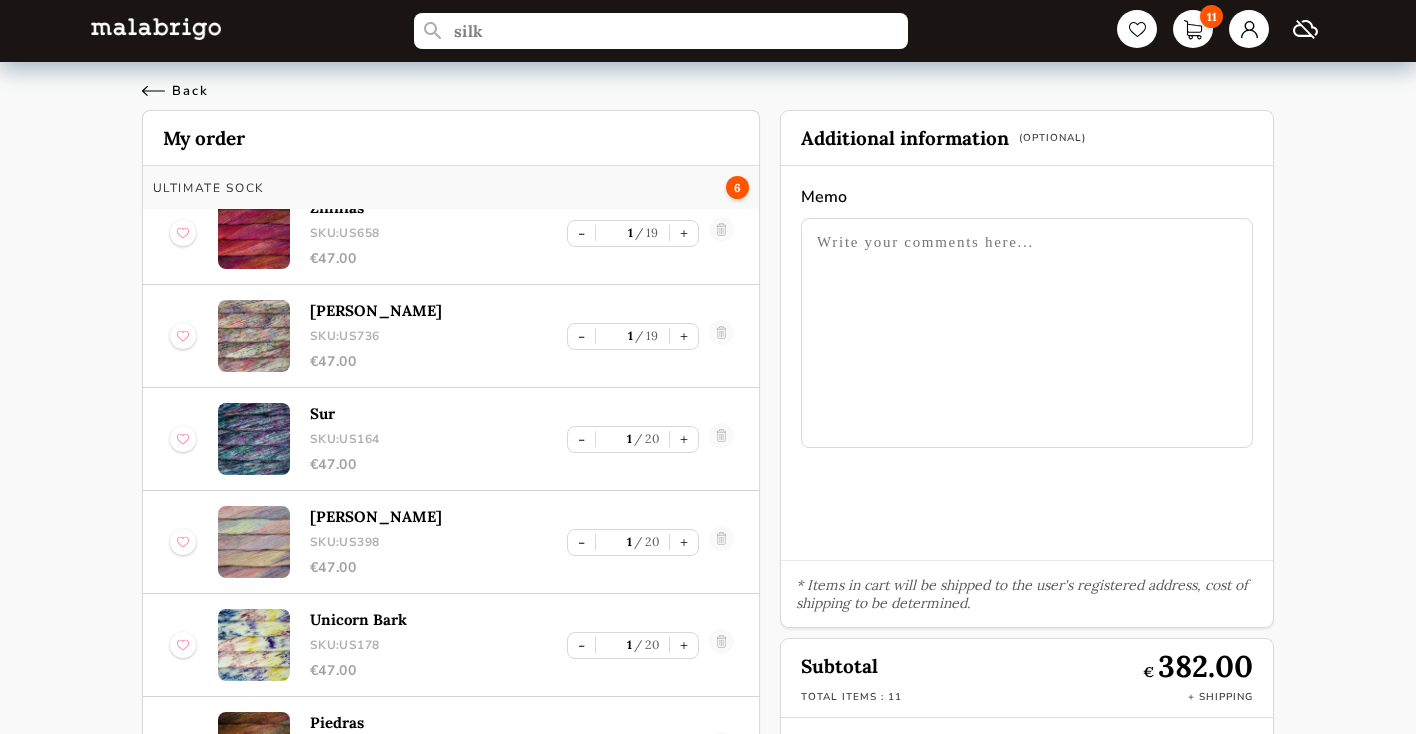 click on "Back" at bounding box center (175, 91) 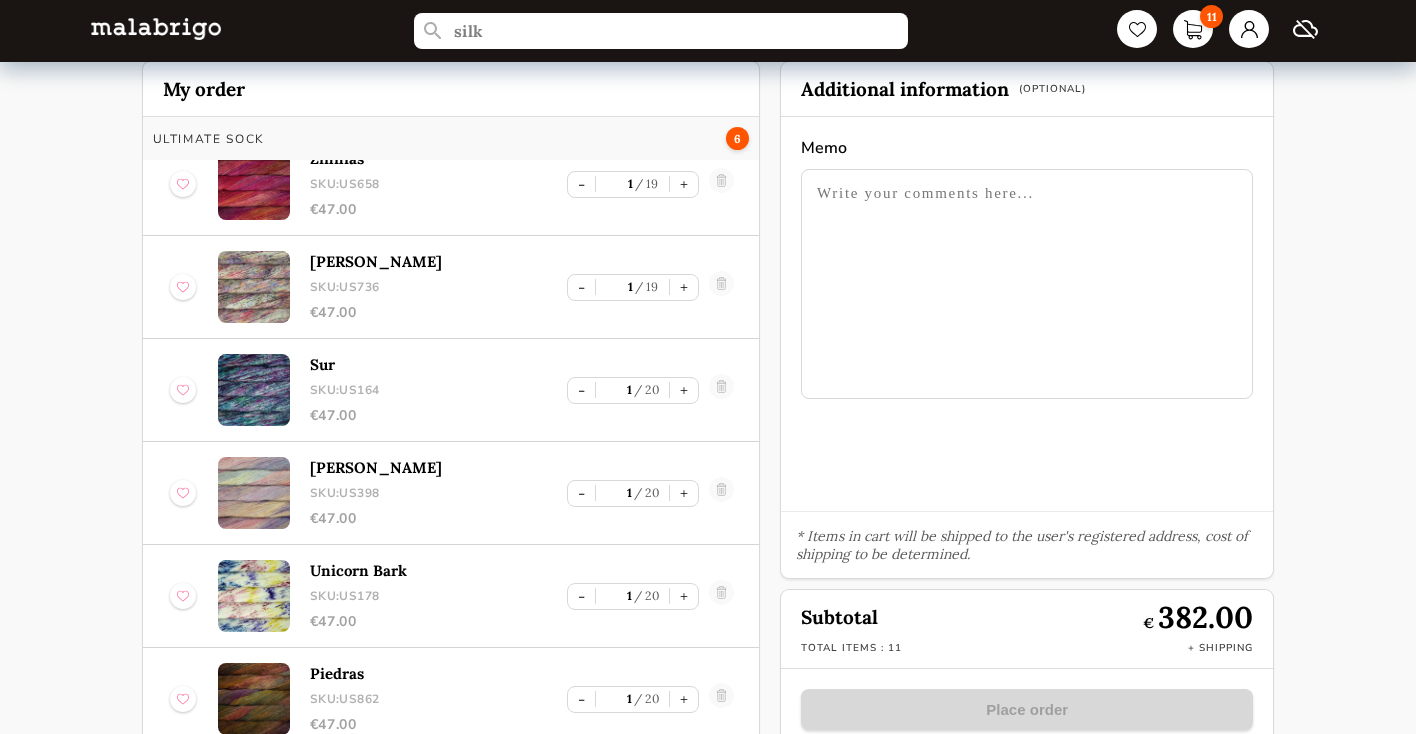 scroll, scrollTop: 86, scrollLeft: 0, axis: vertical 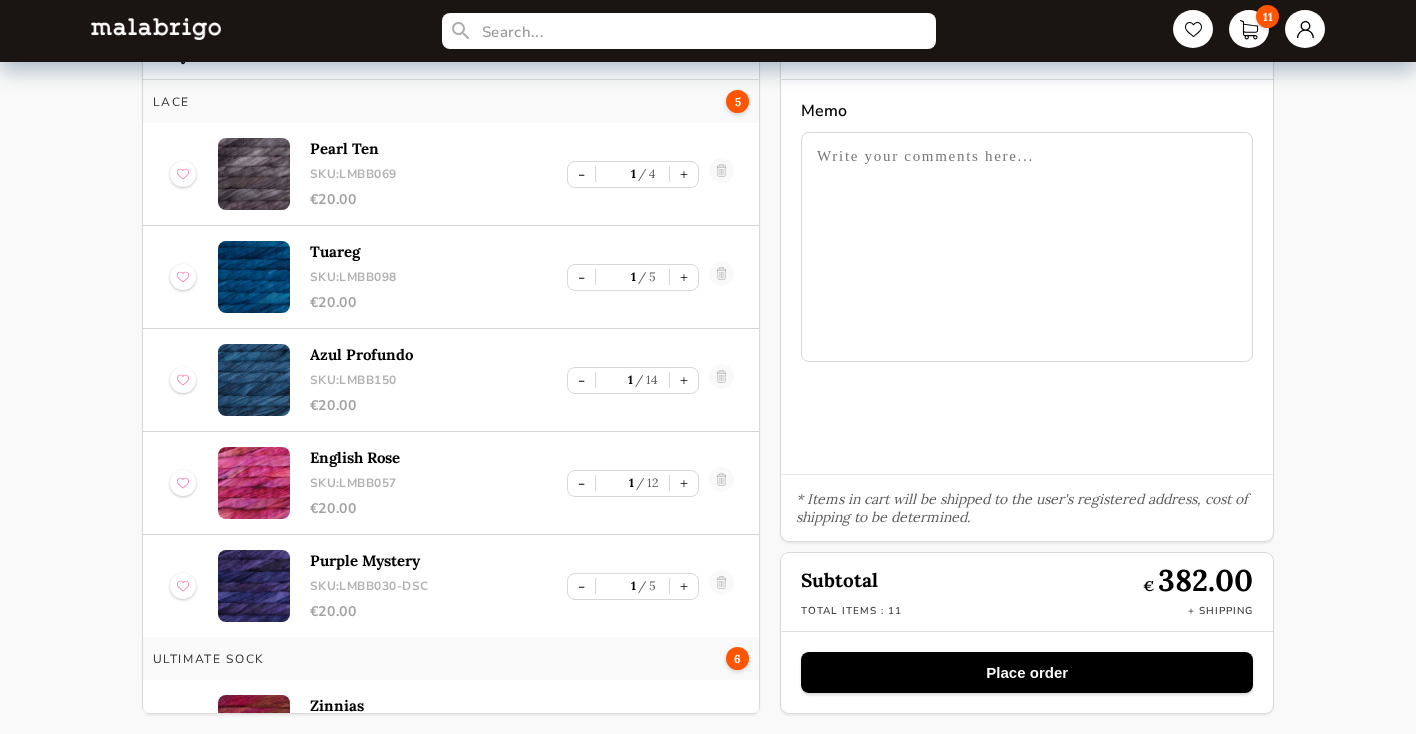 click on "Place order" at bounding box center (1027, 672) 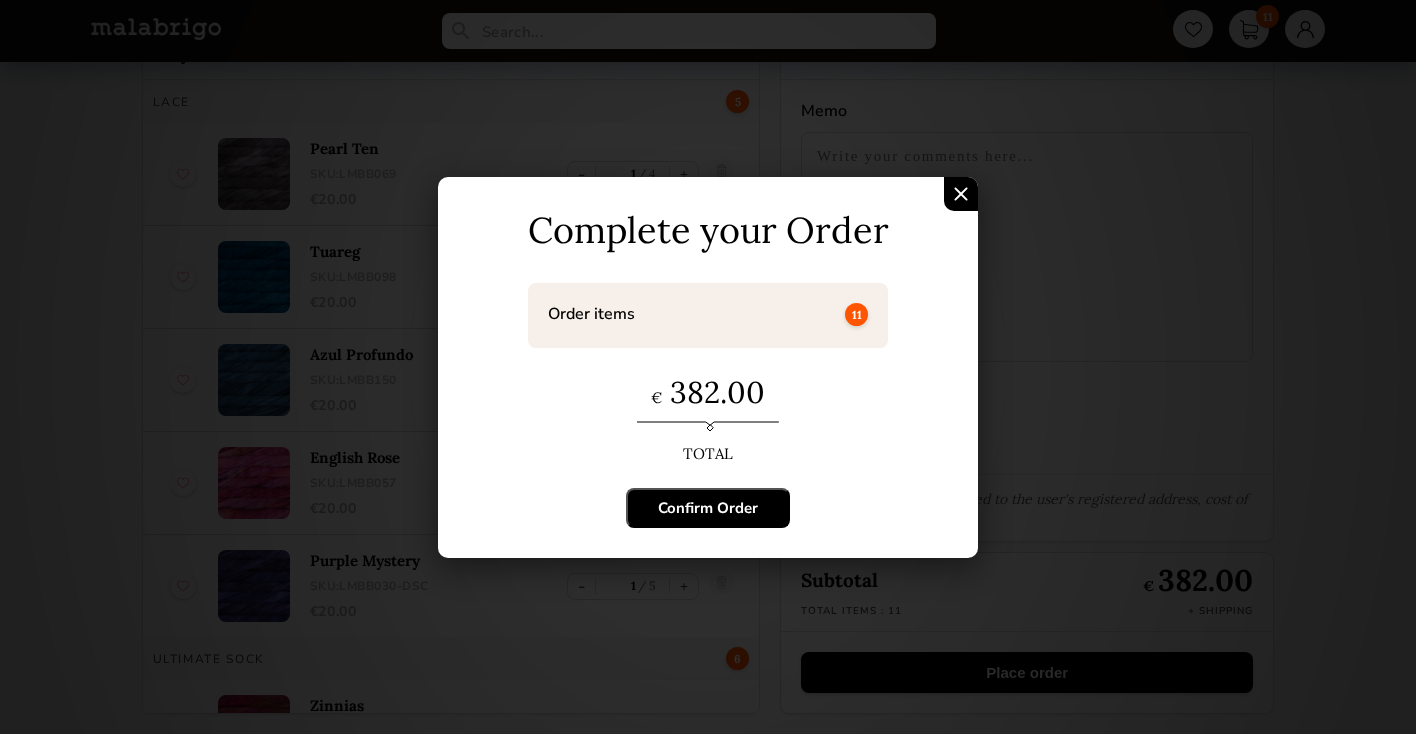 click on "Confirm Order" at bounding box center [708, 508] 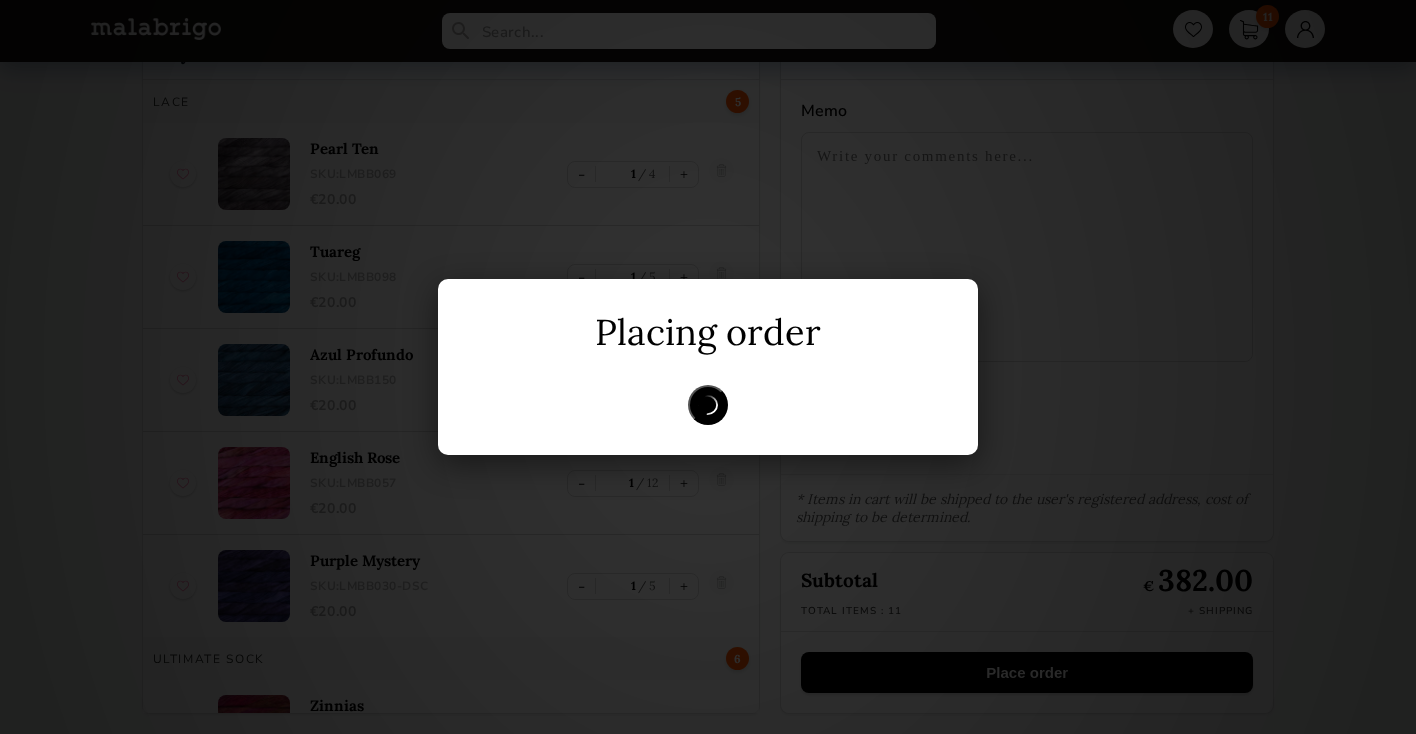 scroll, scrollTop: 0, scrollLeft: 0, axis: both 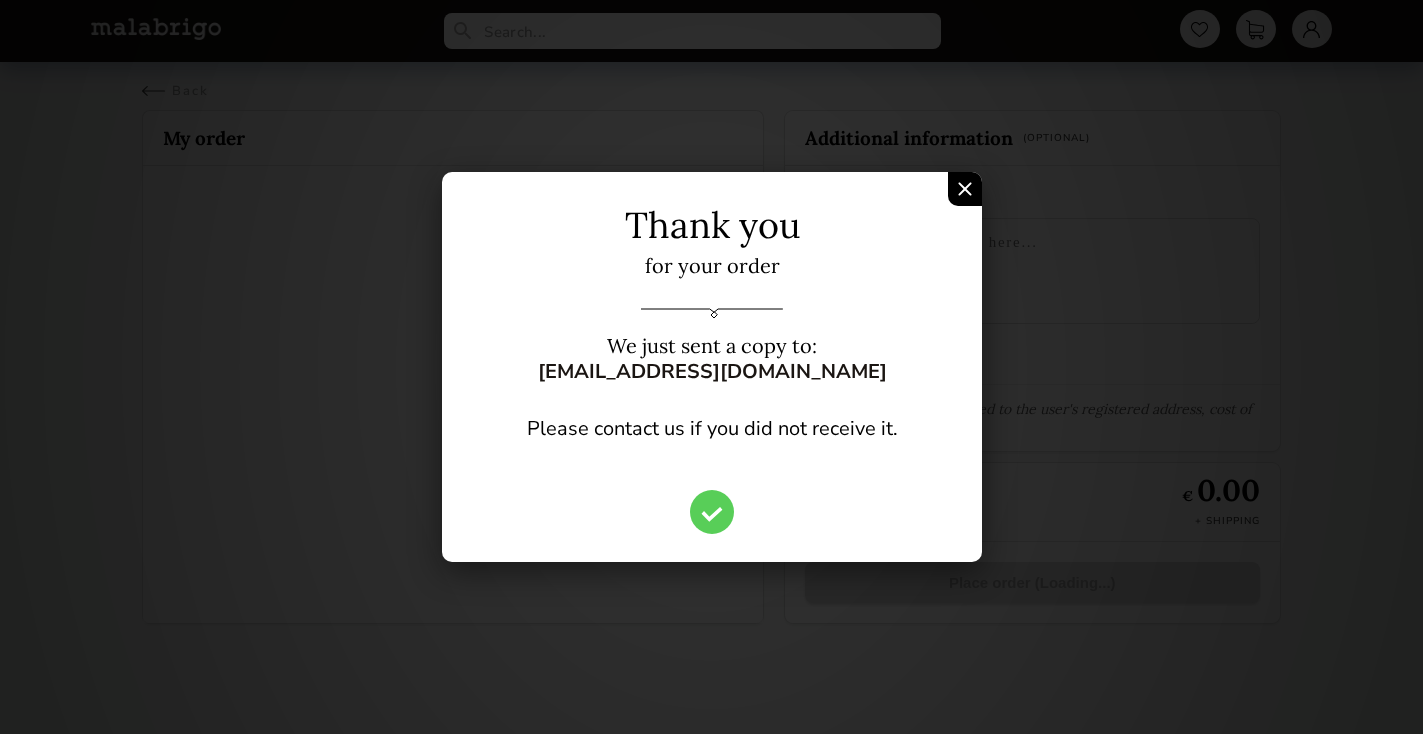click at bounding box center [965, 189] 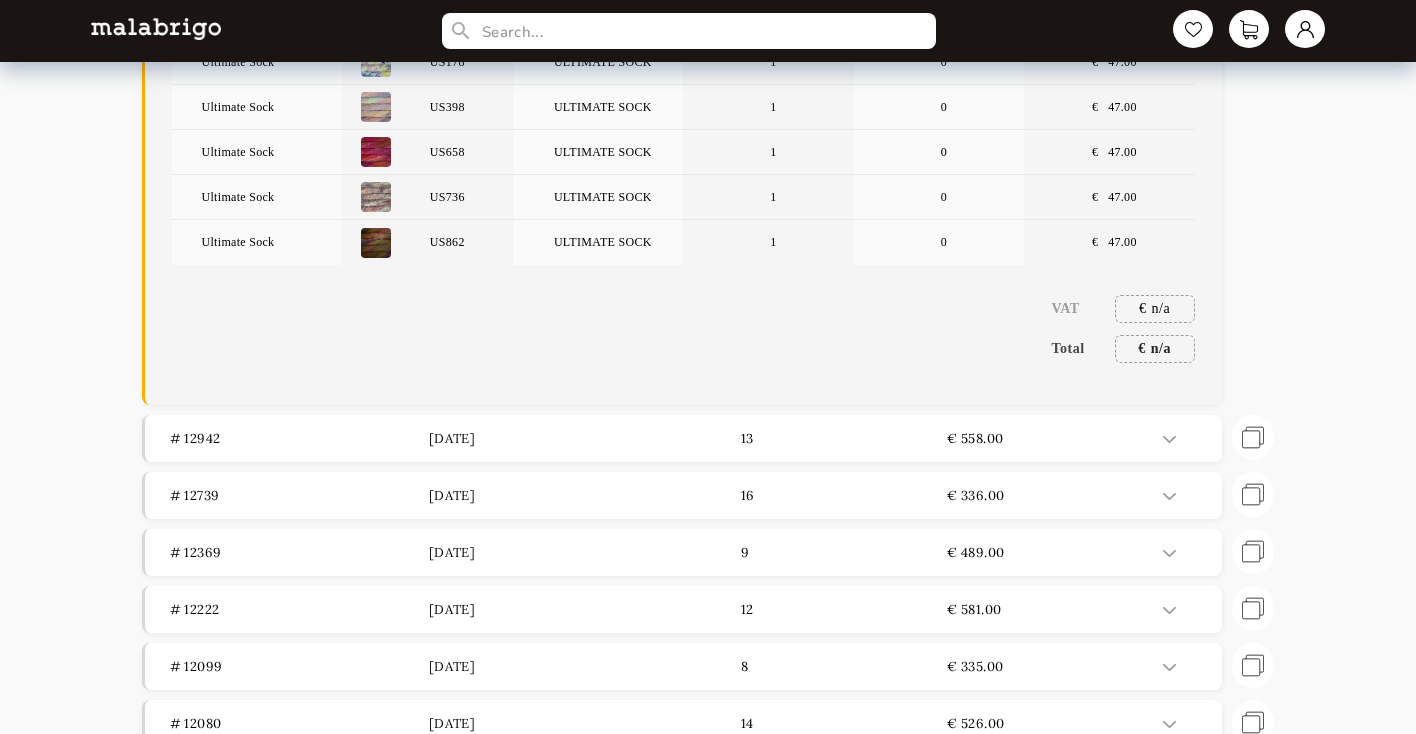 scroll, scrollTop: 135, scrollLeft: 0, axis: vertical 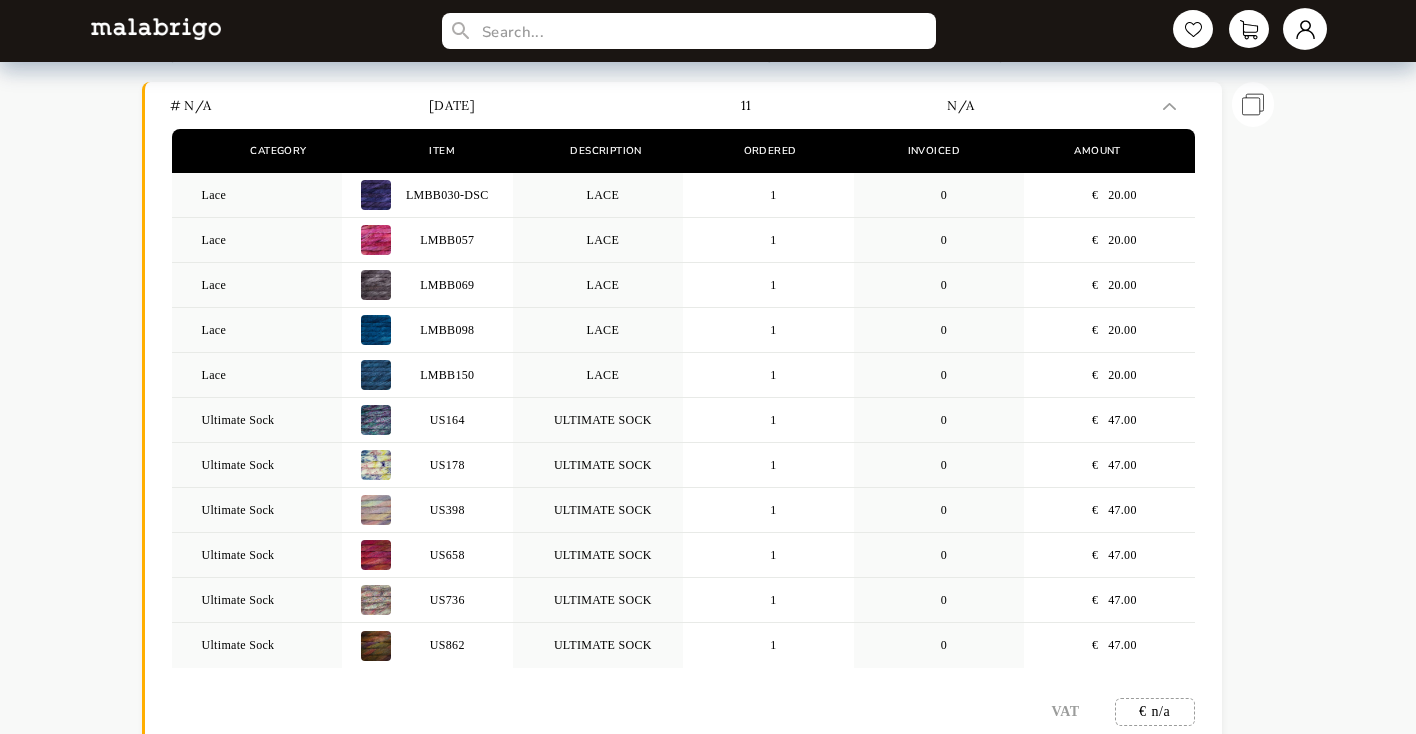 click at bounding box center (1305, 29) 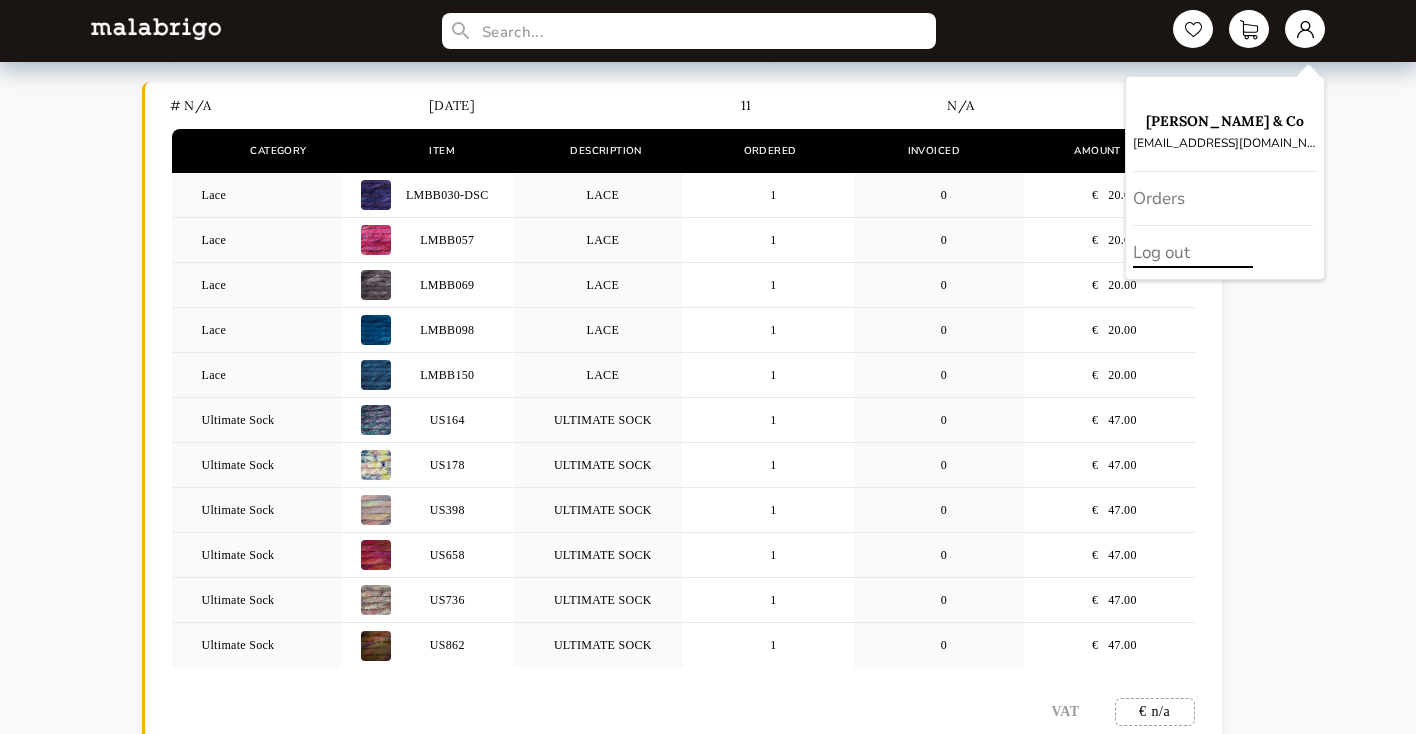 click on "Log out" at bounding box center (1225, 252) 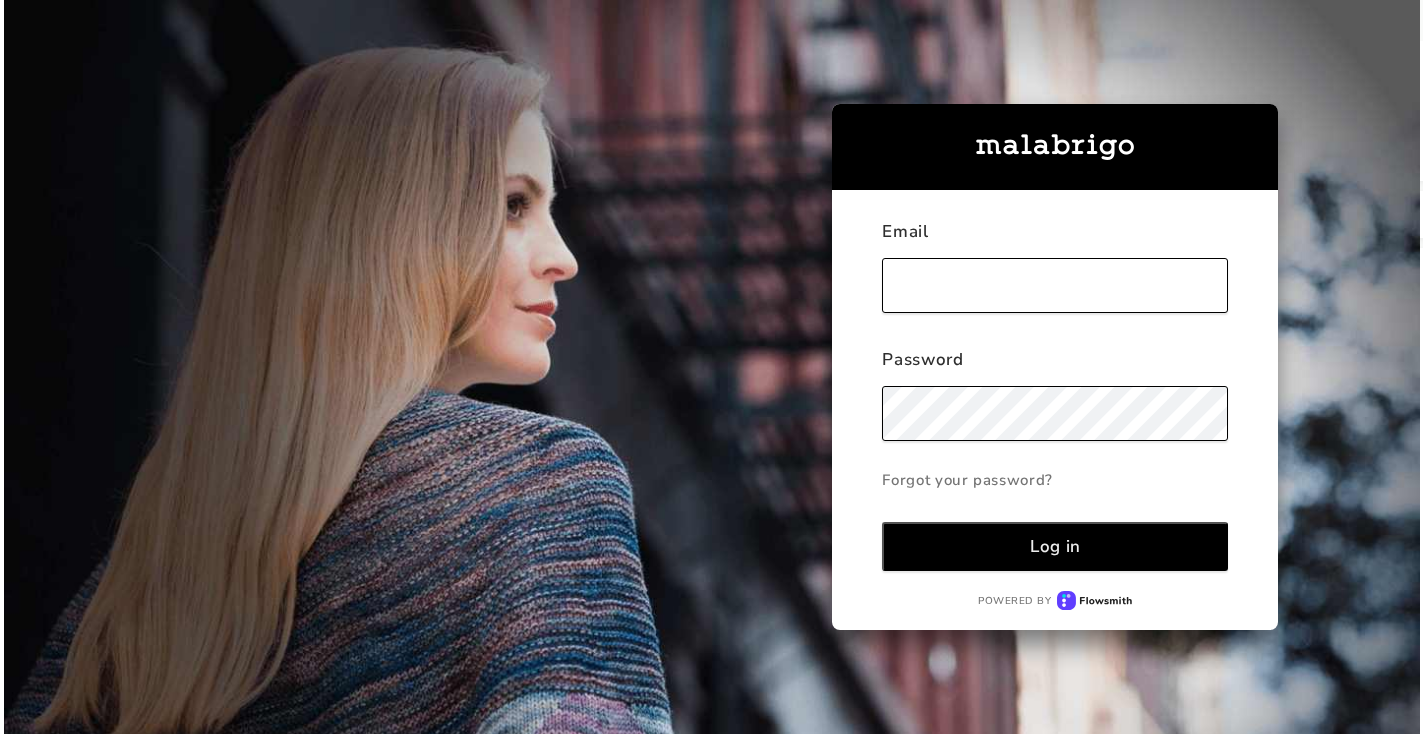 scroll, scrollTop: 0, scrollLeft: 0, axis: both 